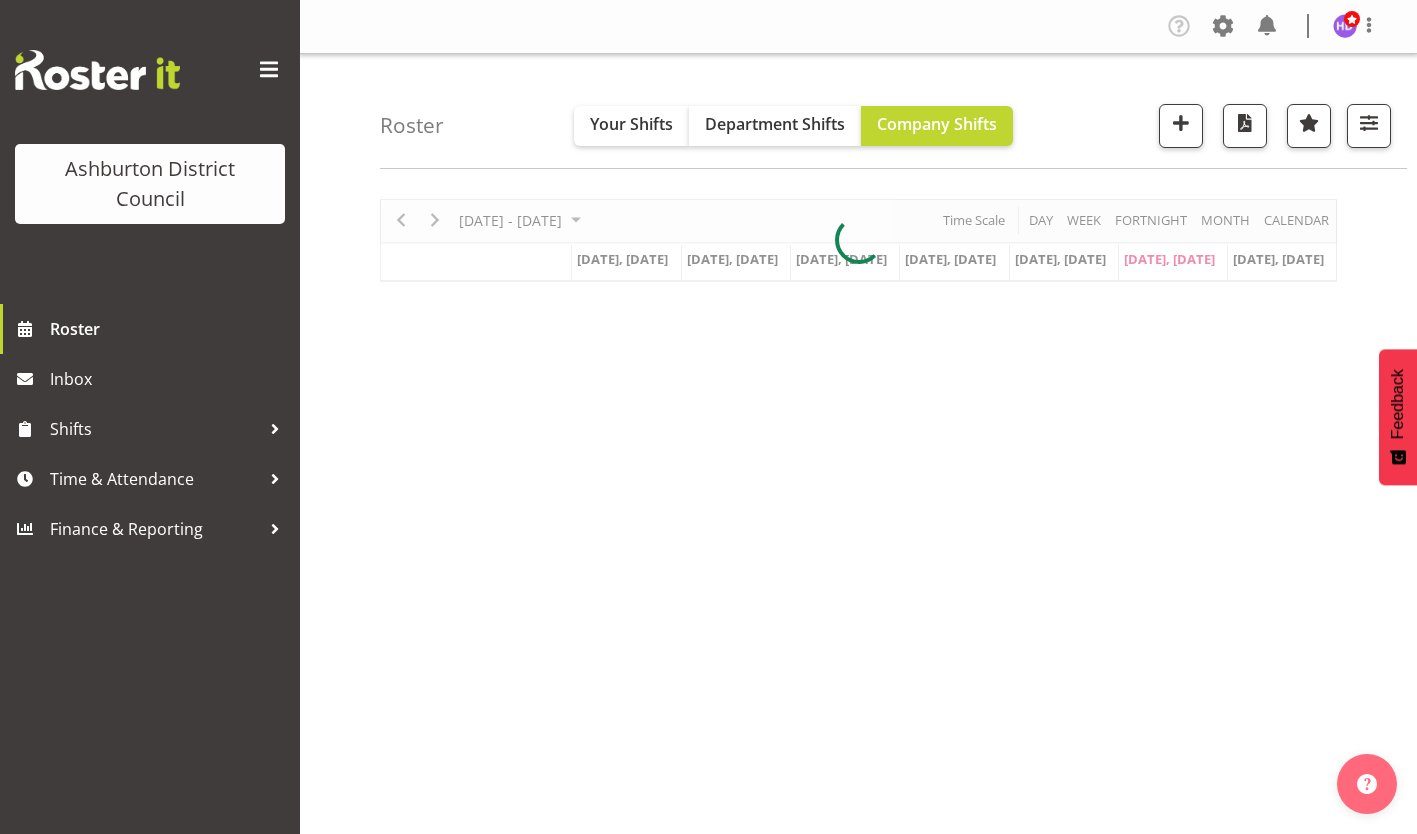 scroll, scrollTop: 0, scrollLeft: 0, axis: both 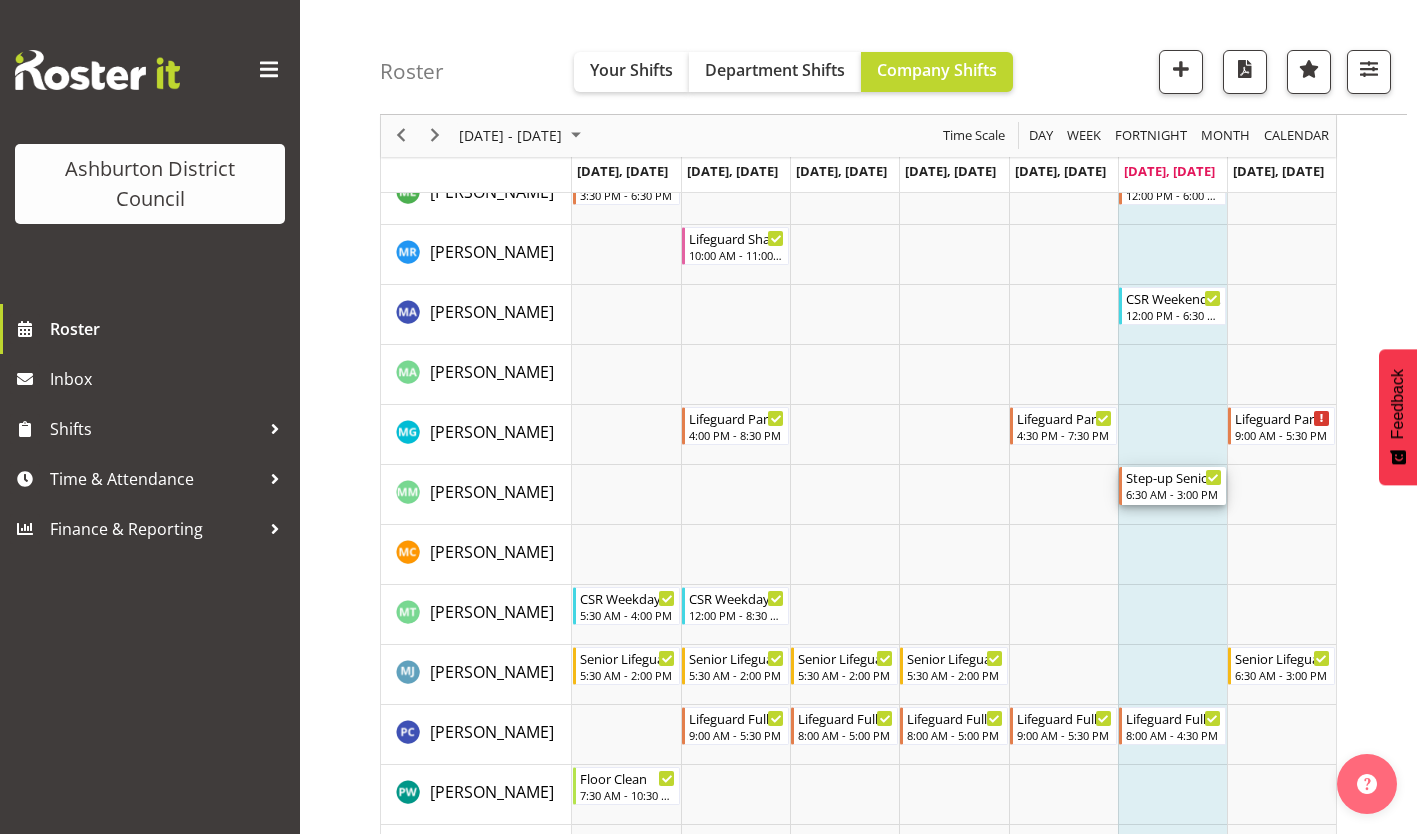 click on "Step-up Senior Lifeguard 6:30 AM - 3:00 PM" at bounding box center [1174, 486] 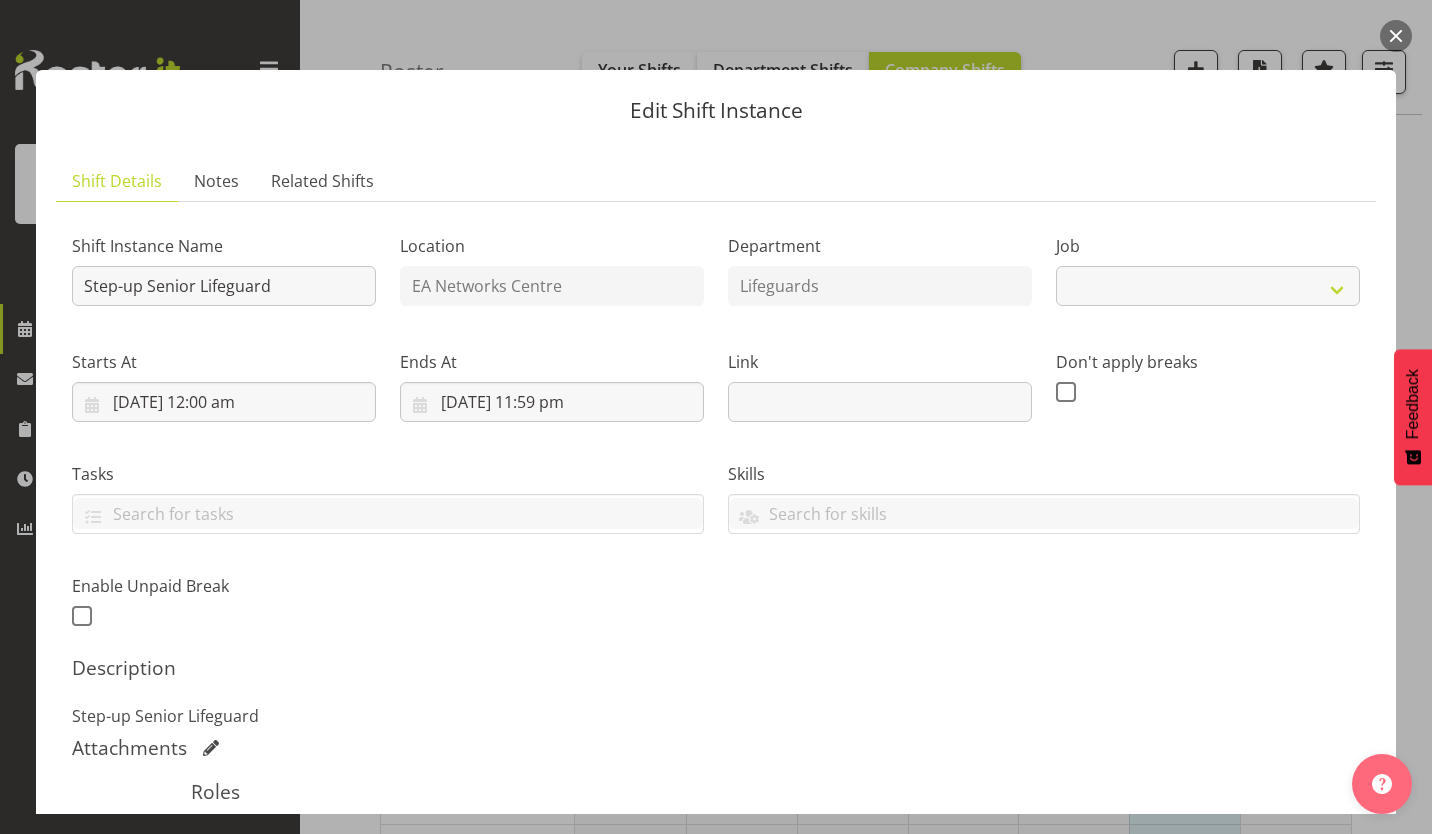 select on "34" 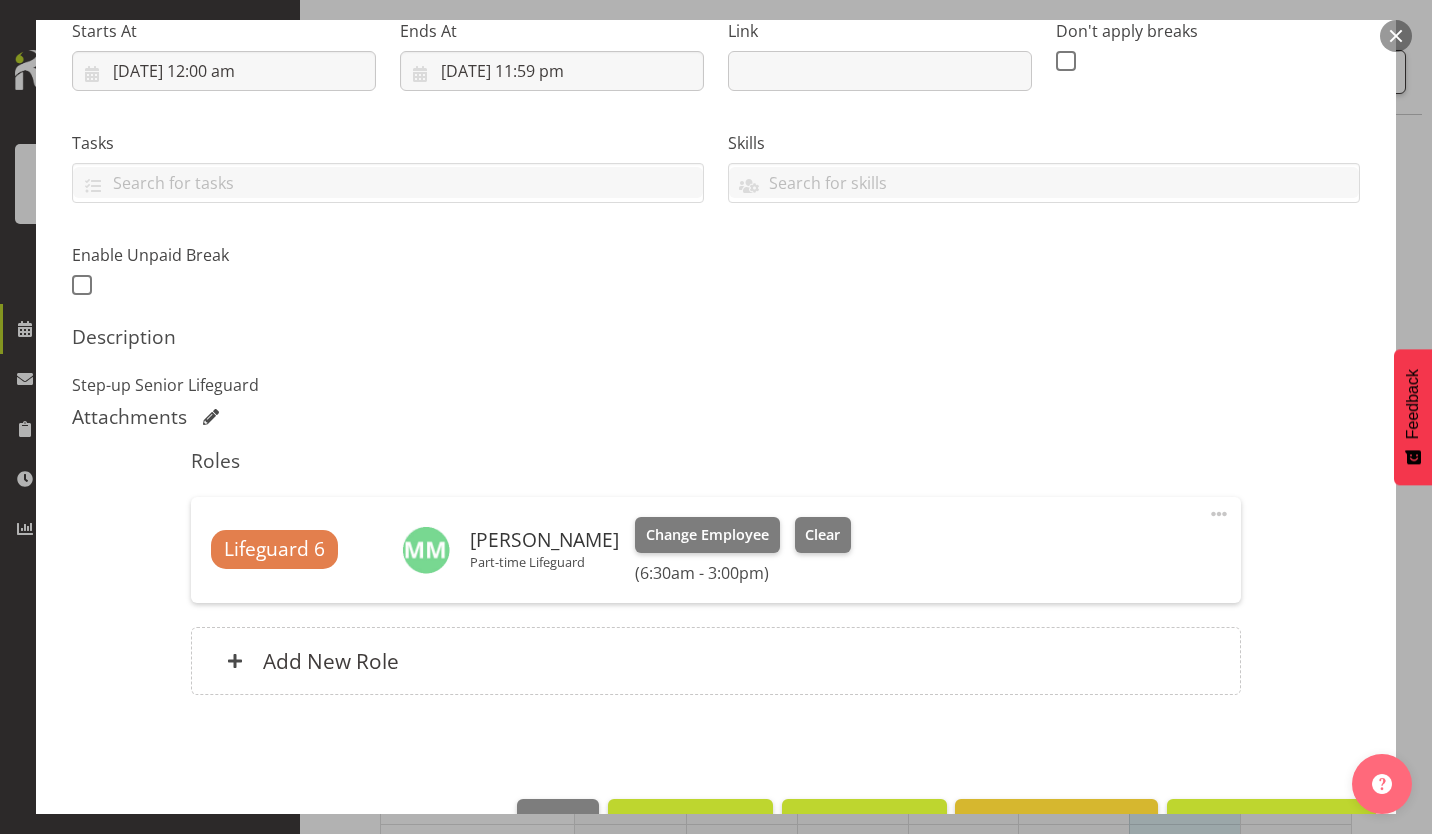 scroll, scrollTop: 343, scrollLeft: 0, axis: vertical 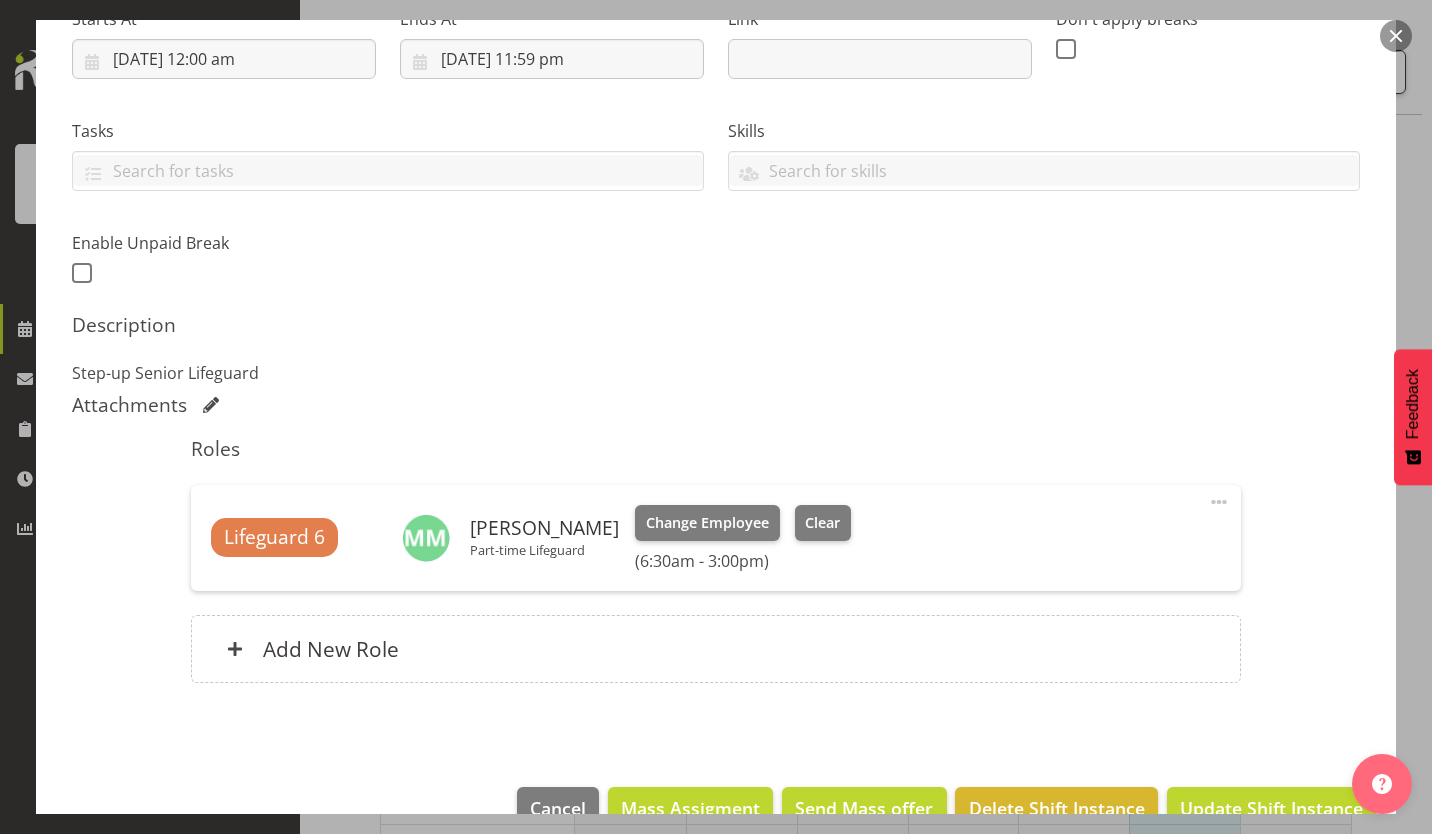 click at bounding box center [1396, 36] 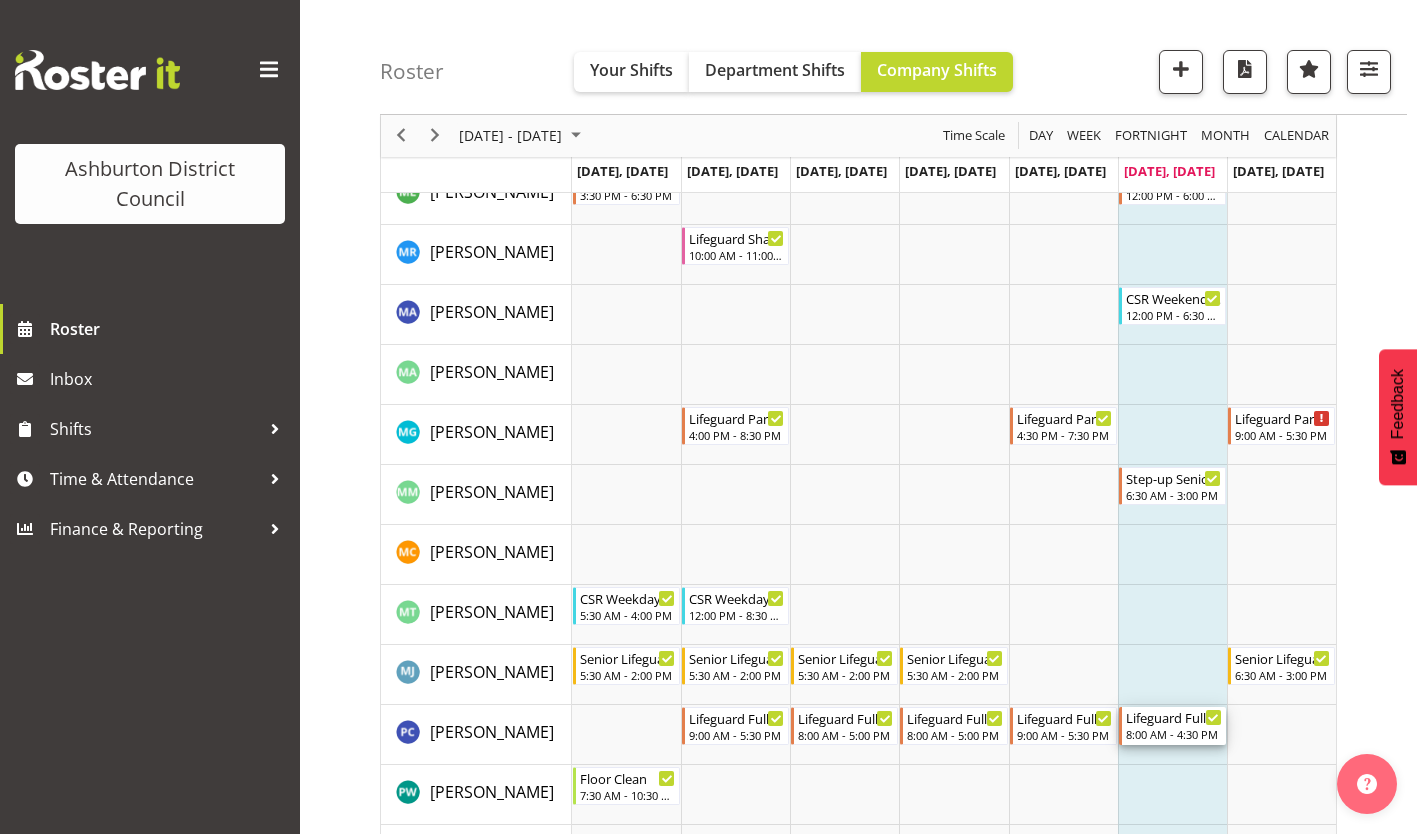 click on "Lifeguard Full-time" at bounding box center (1174, 717) 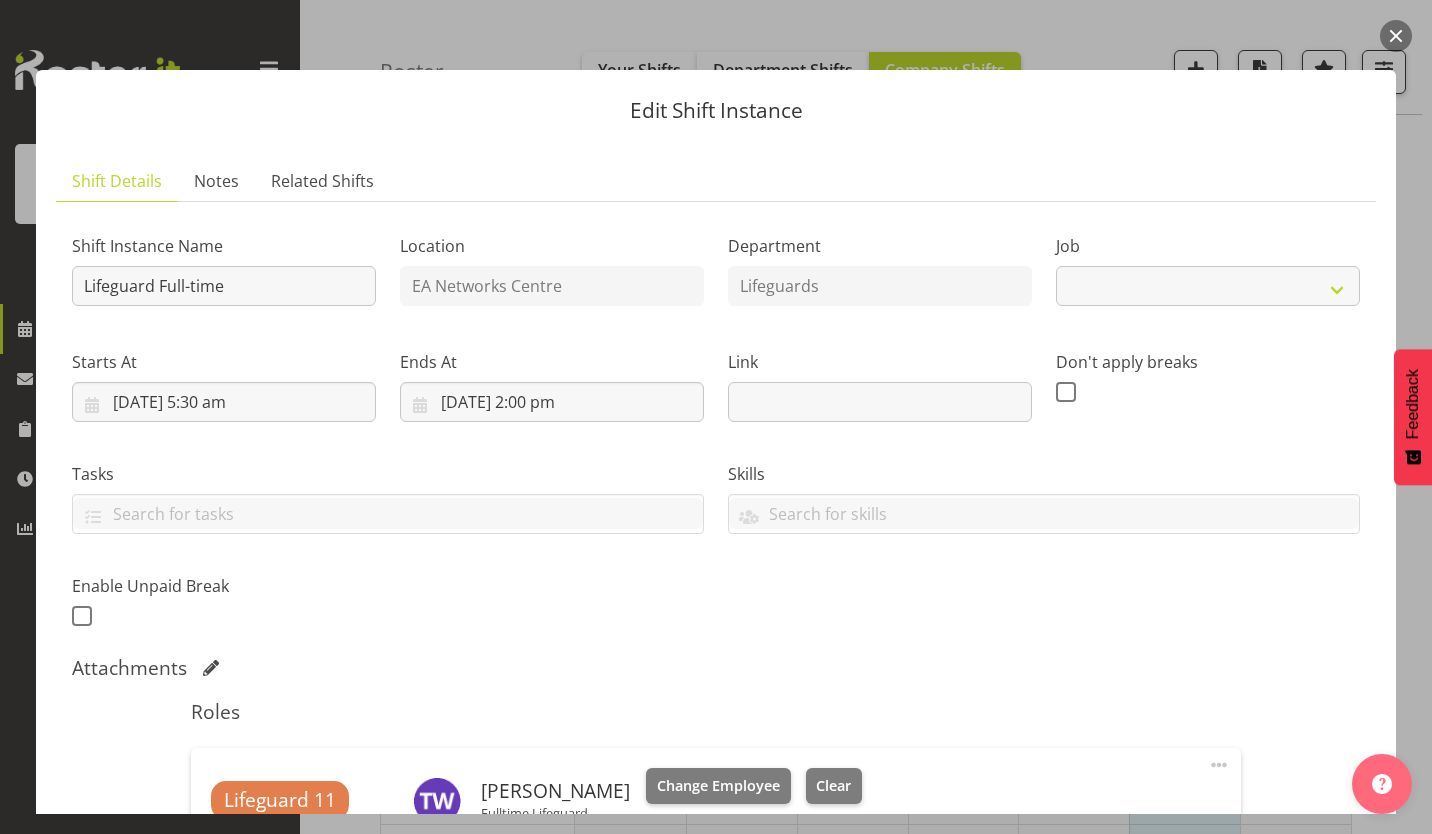 select on "38" 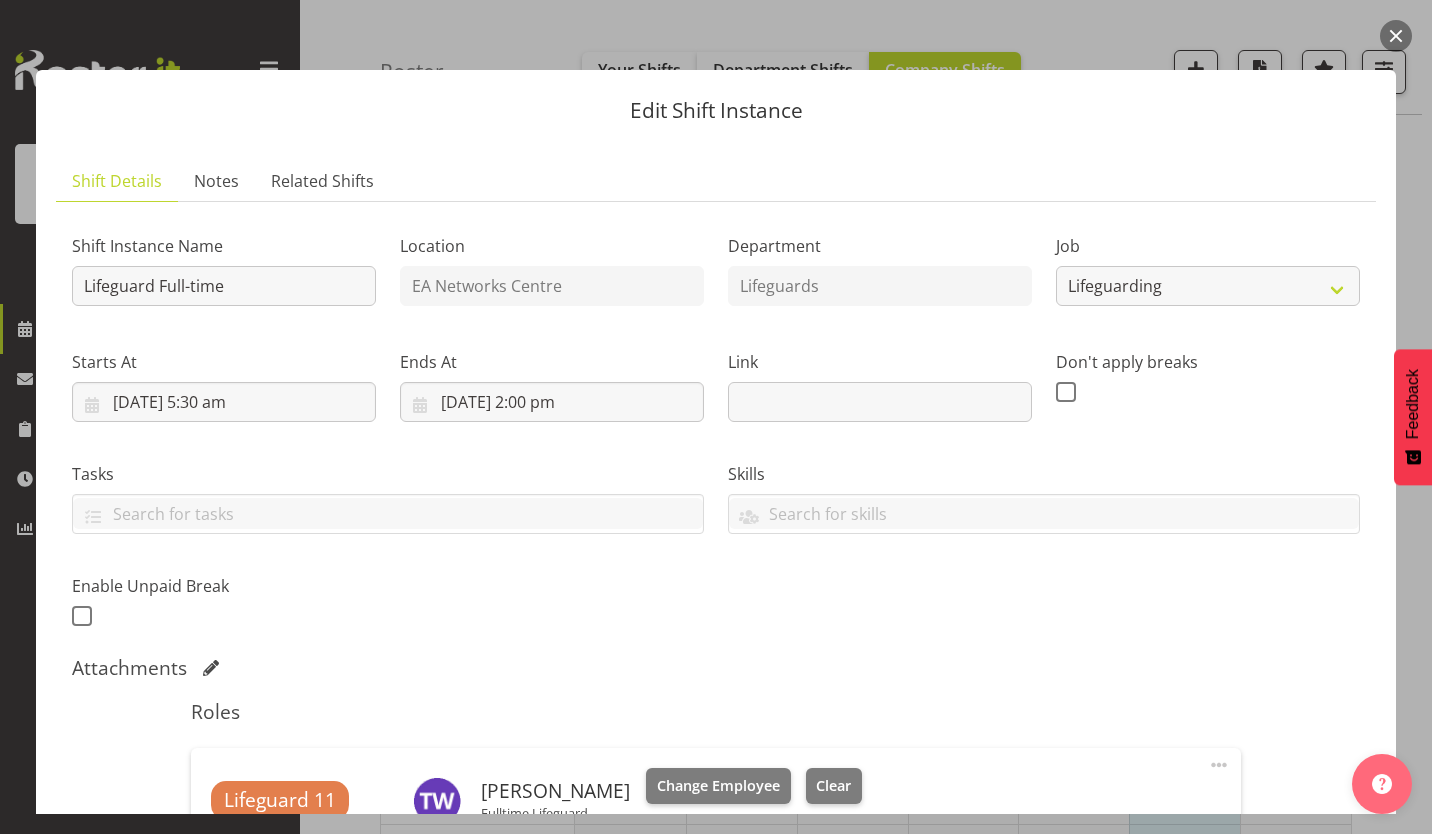 scroll, scrollTop: 439, scrollLeft: 0, axis: vertical 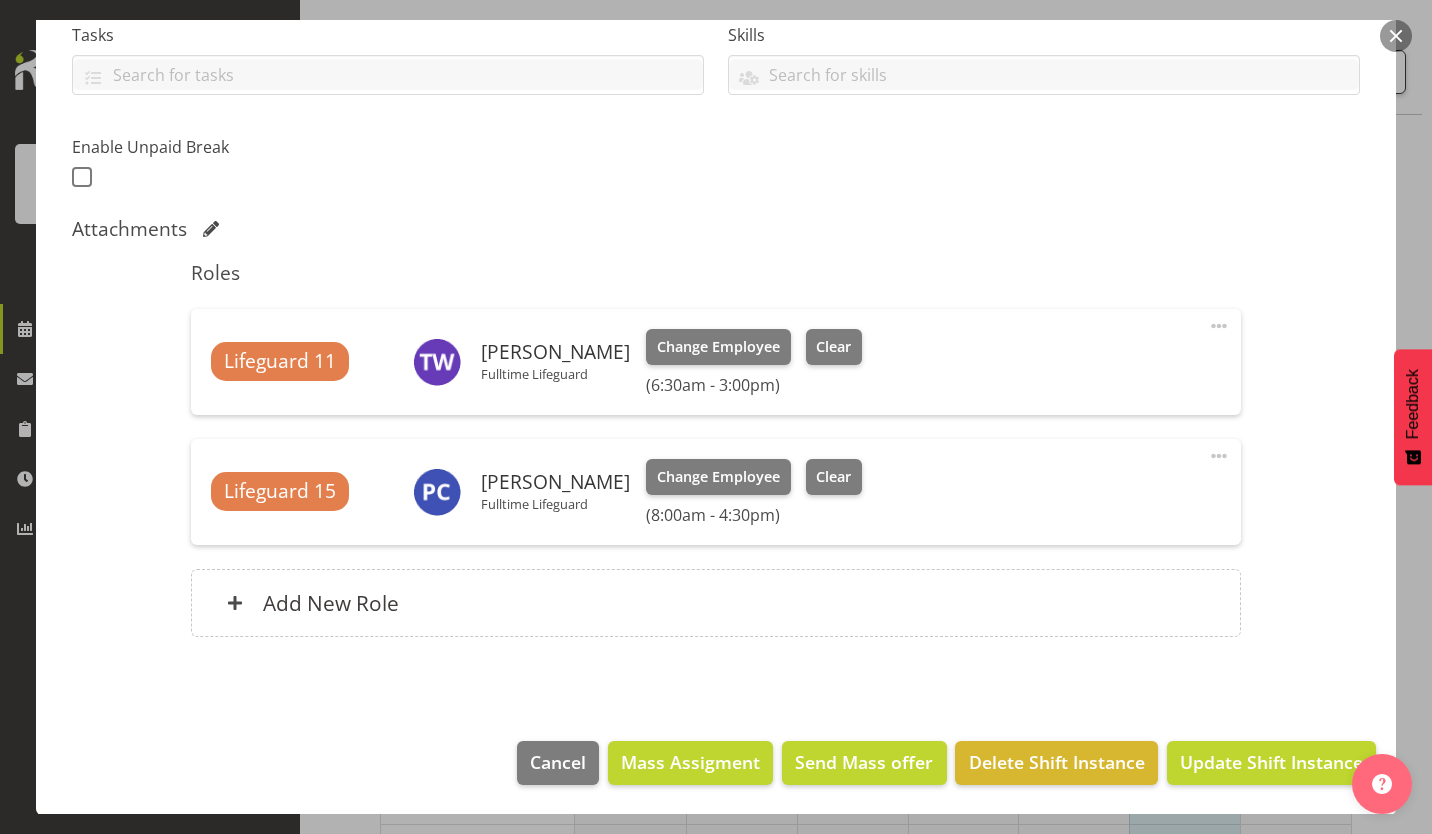 click at bounding box center [1396, 36] 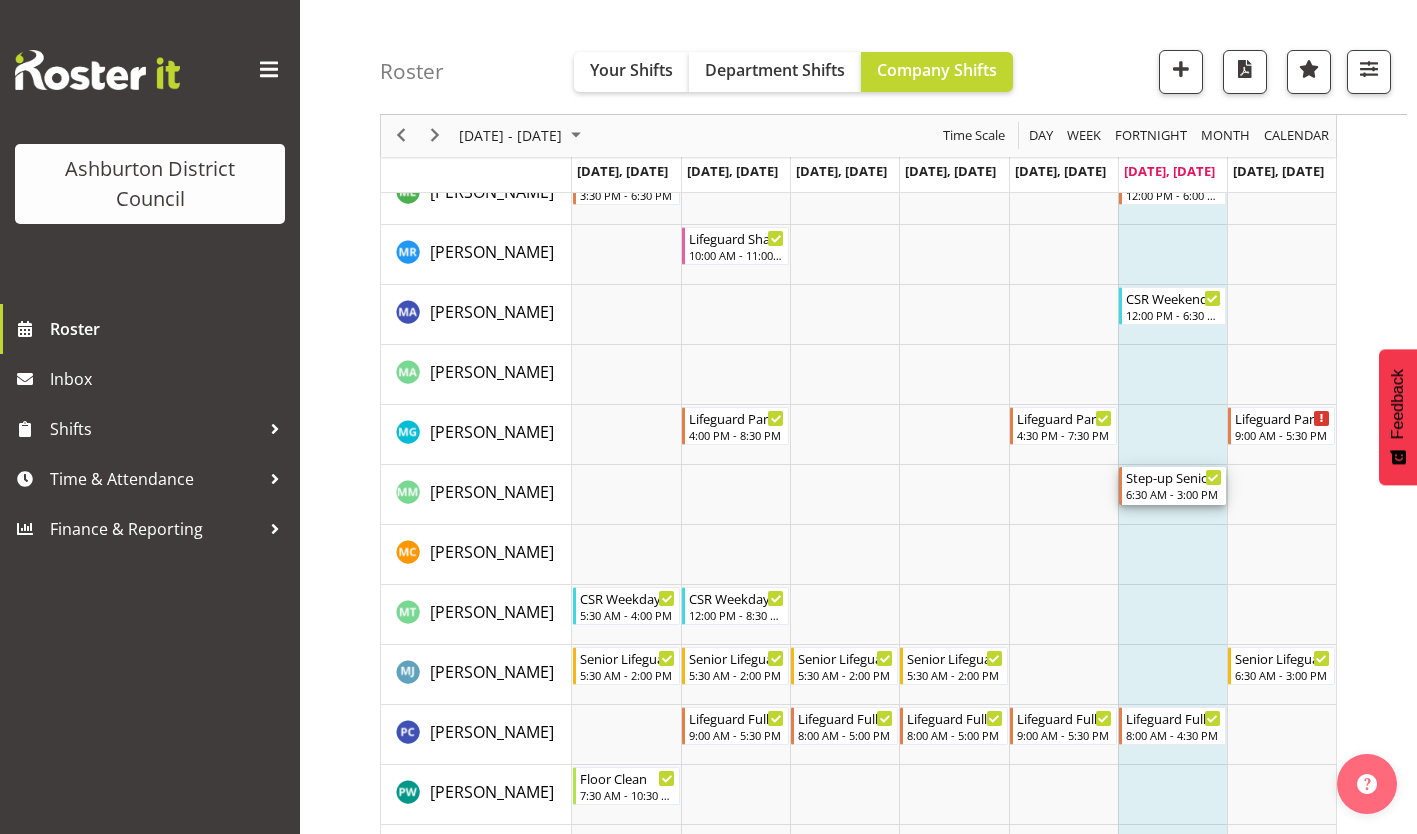 click on "6:30 AM - 3:00 PM" at bounding box center (1174, 494) 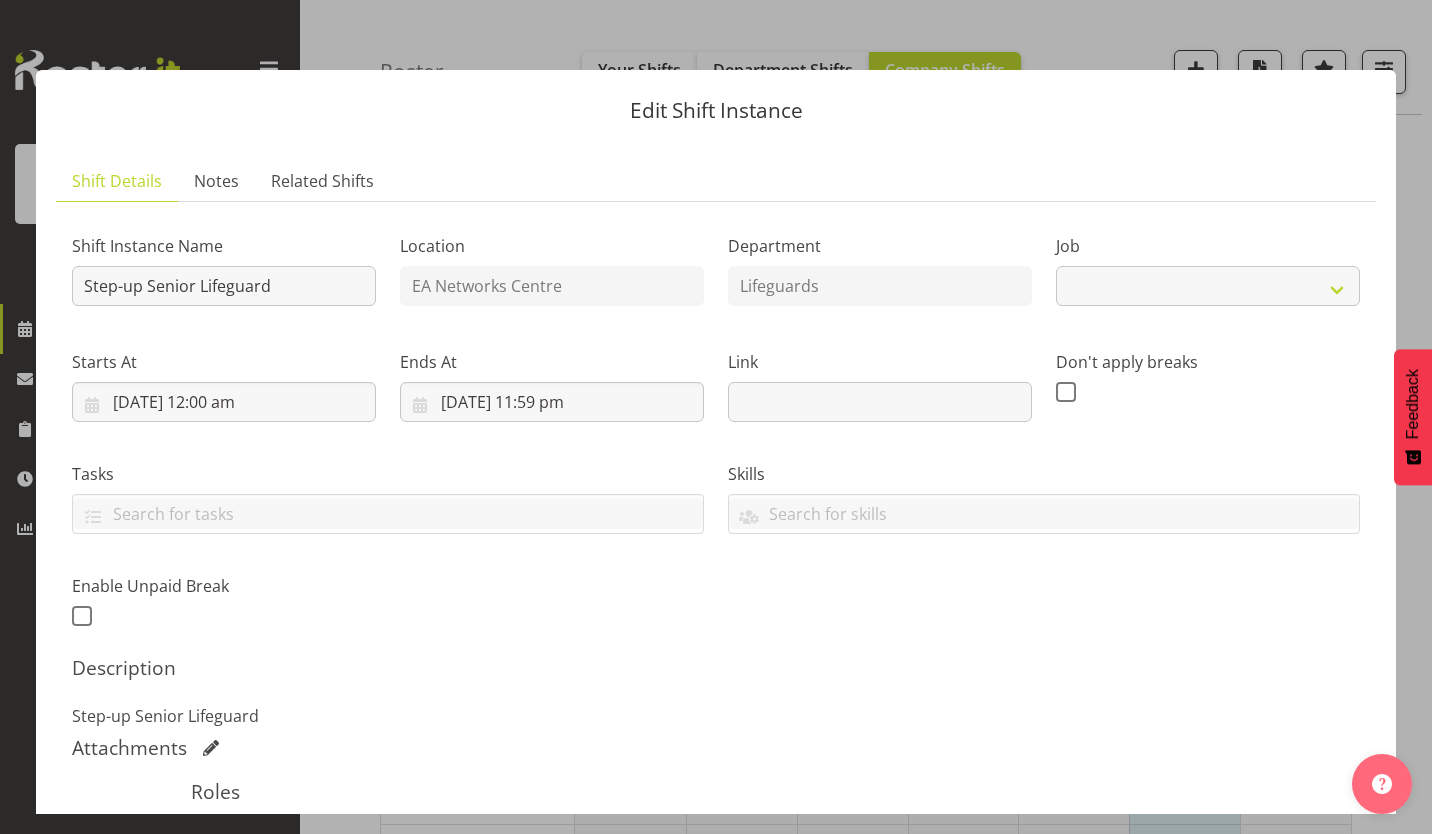 select on "34" 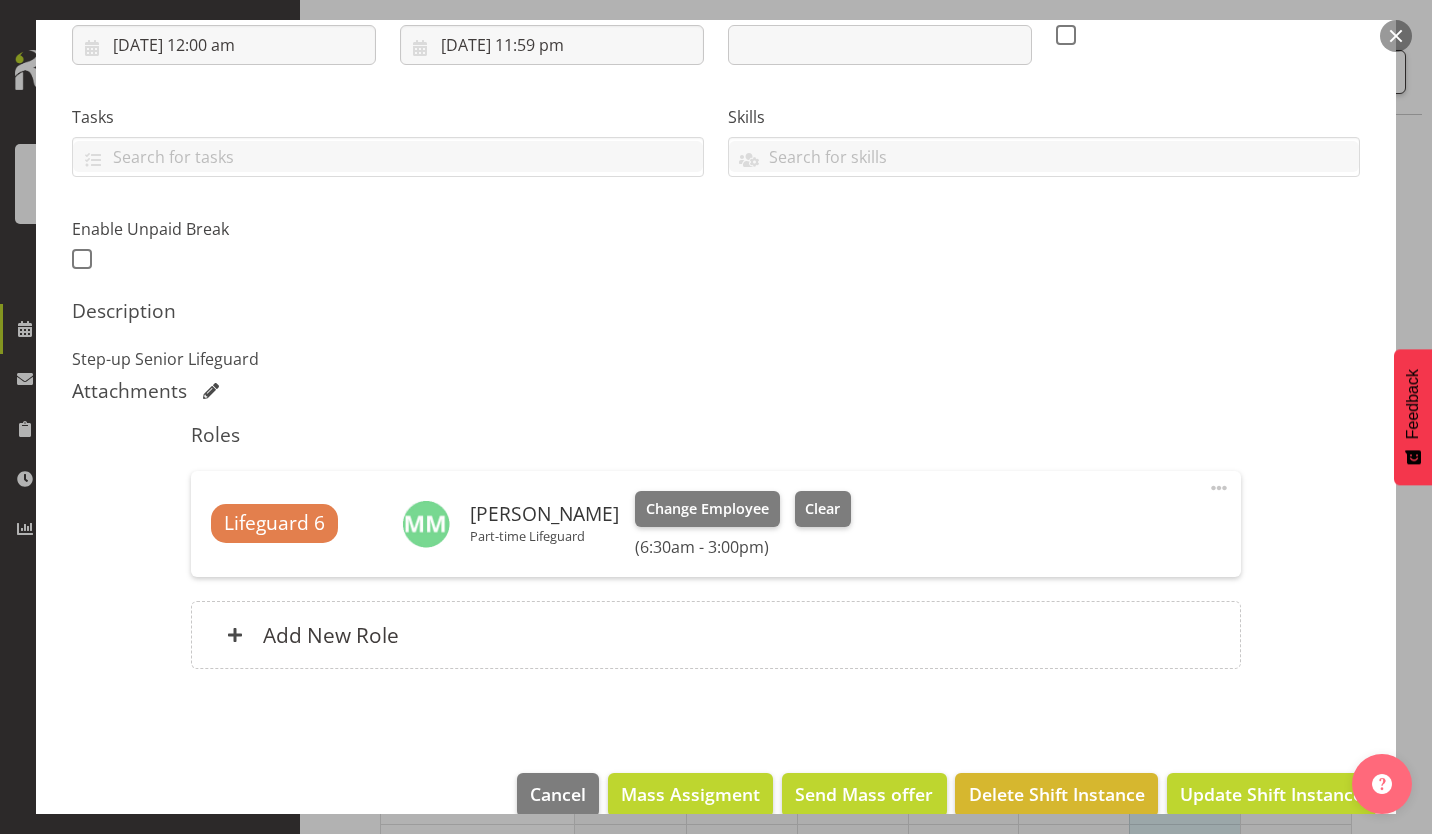 scroll, scrollTop: 373, scrollLeft: 0, axis: vertical 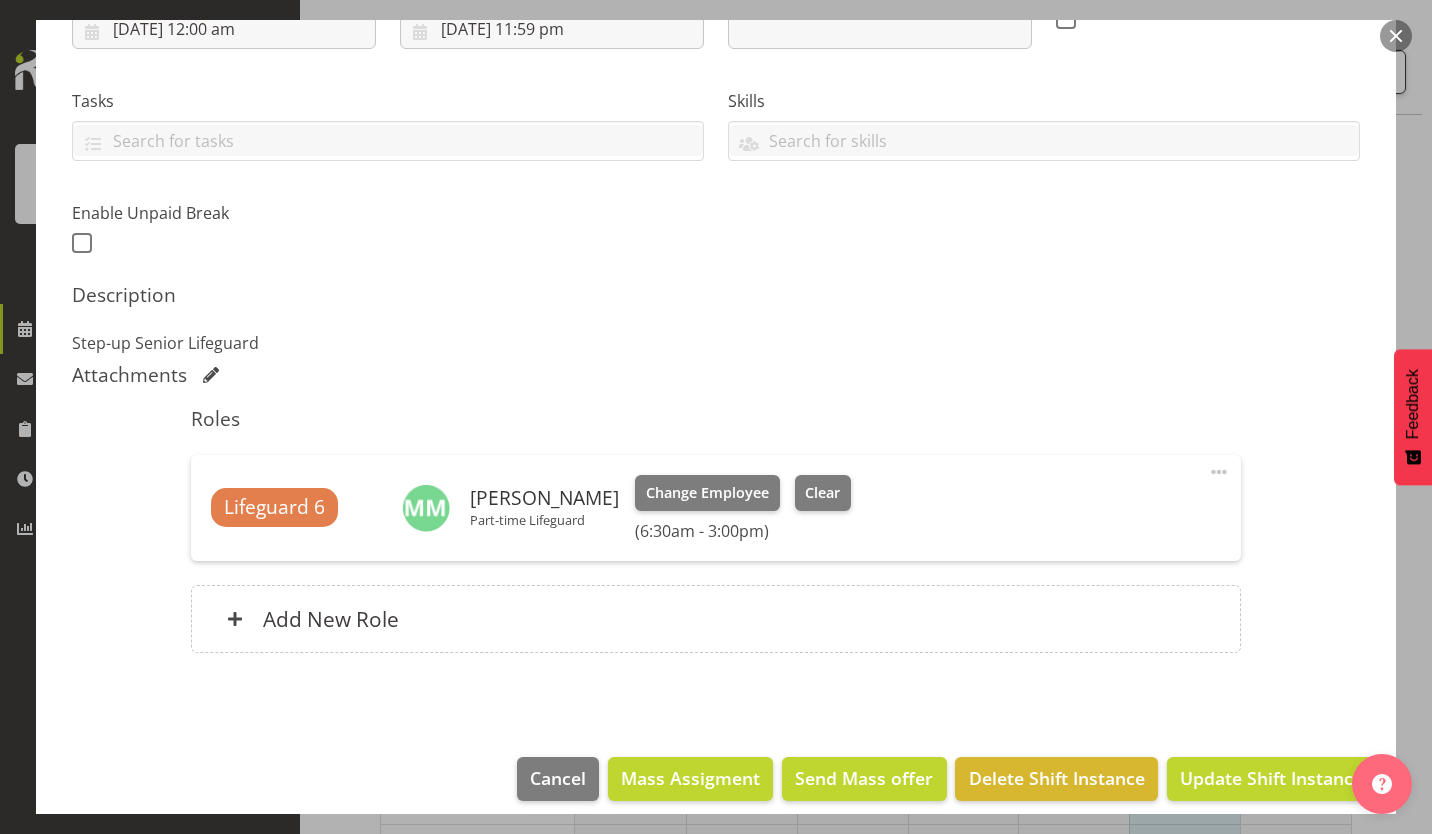 click at bounding box center (1219, 472) 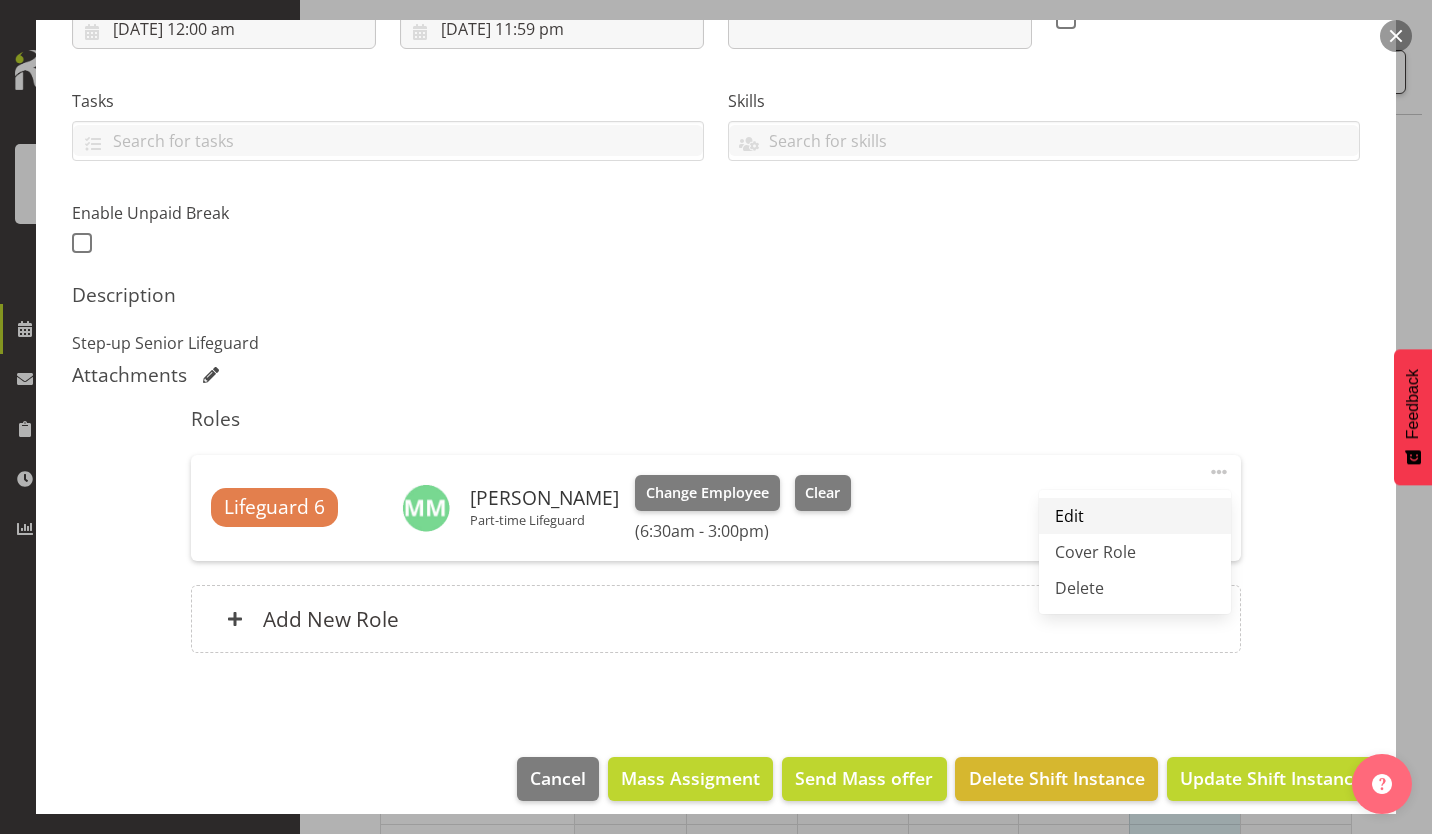 click on "Edit" at bounding box center [1135, 516] 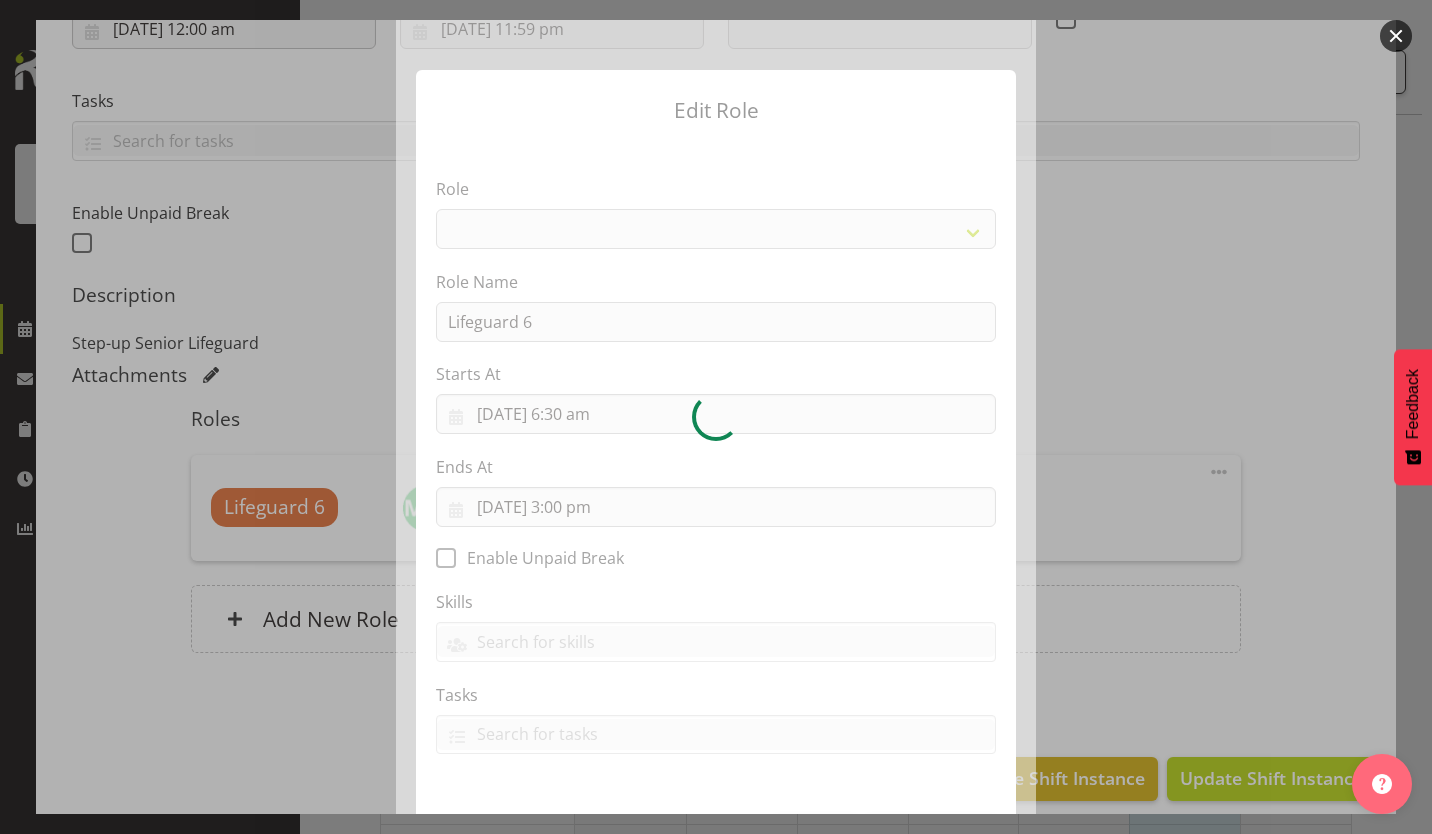select on "64" 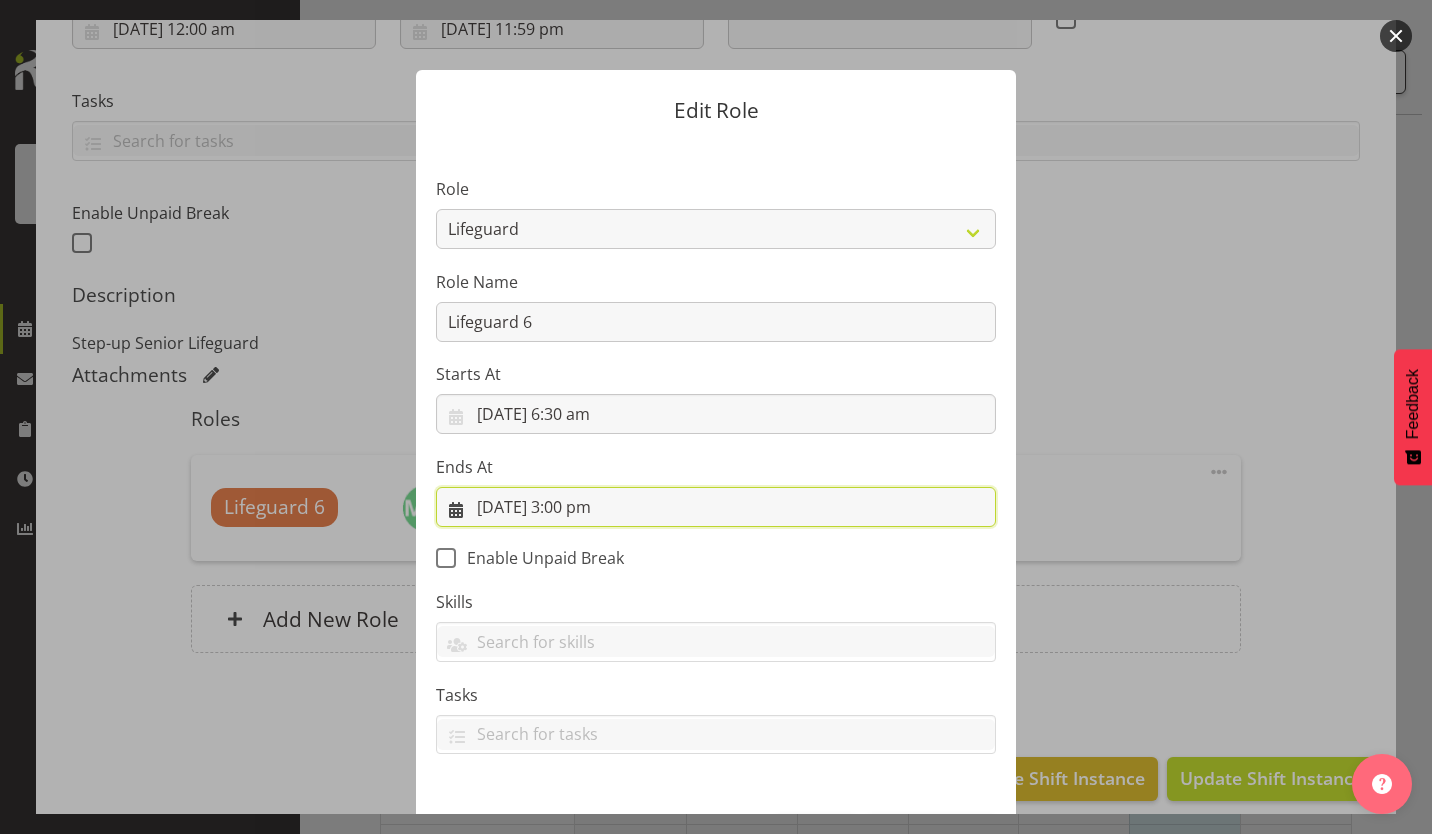 click on "[DATE] 3:00 pm" at bounding box center (716, 507) 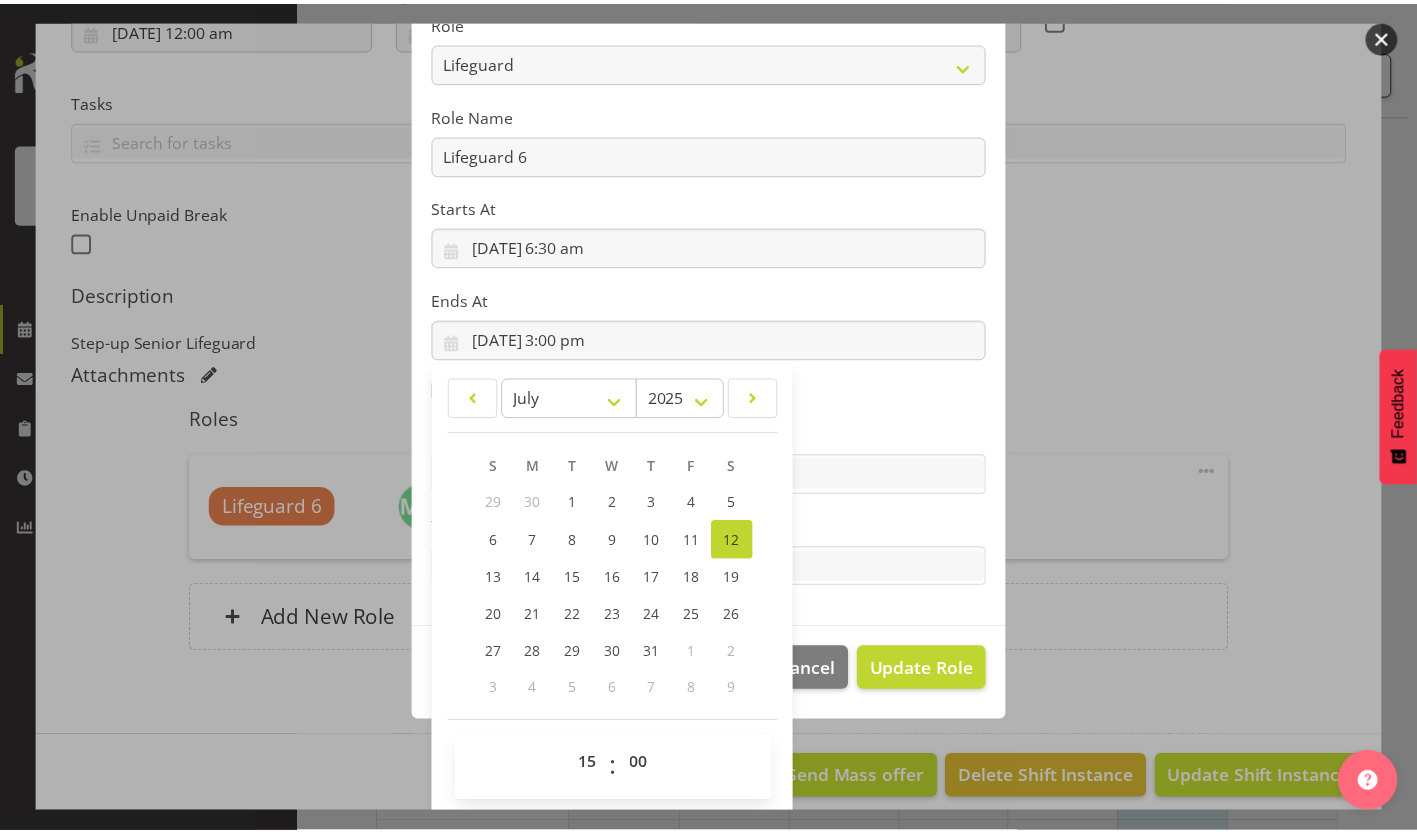 scroll, scrollTop: 170, scrollLeft: 0, axis: vertical 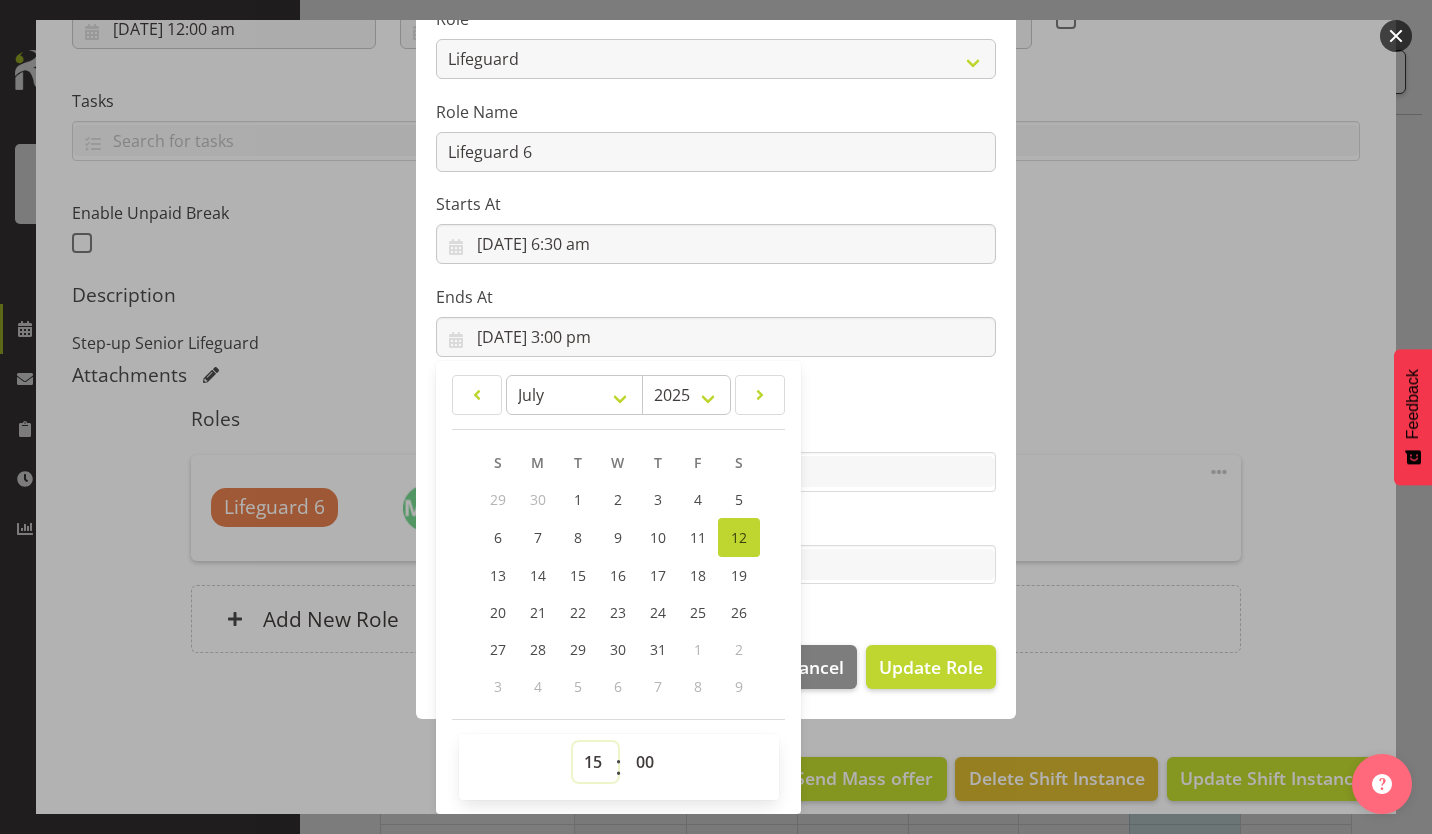 click on "00   01   02   03   04   05   06   07   08   09   10   11   12   13   14   15   16   17   18   19   20   21   22   23" at bounding box center (595, 762) 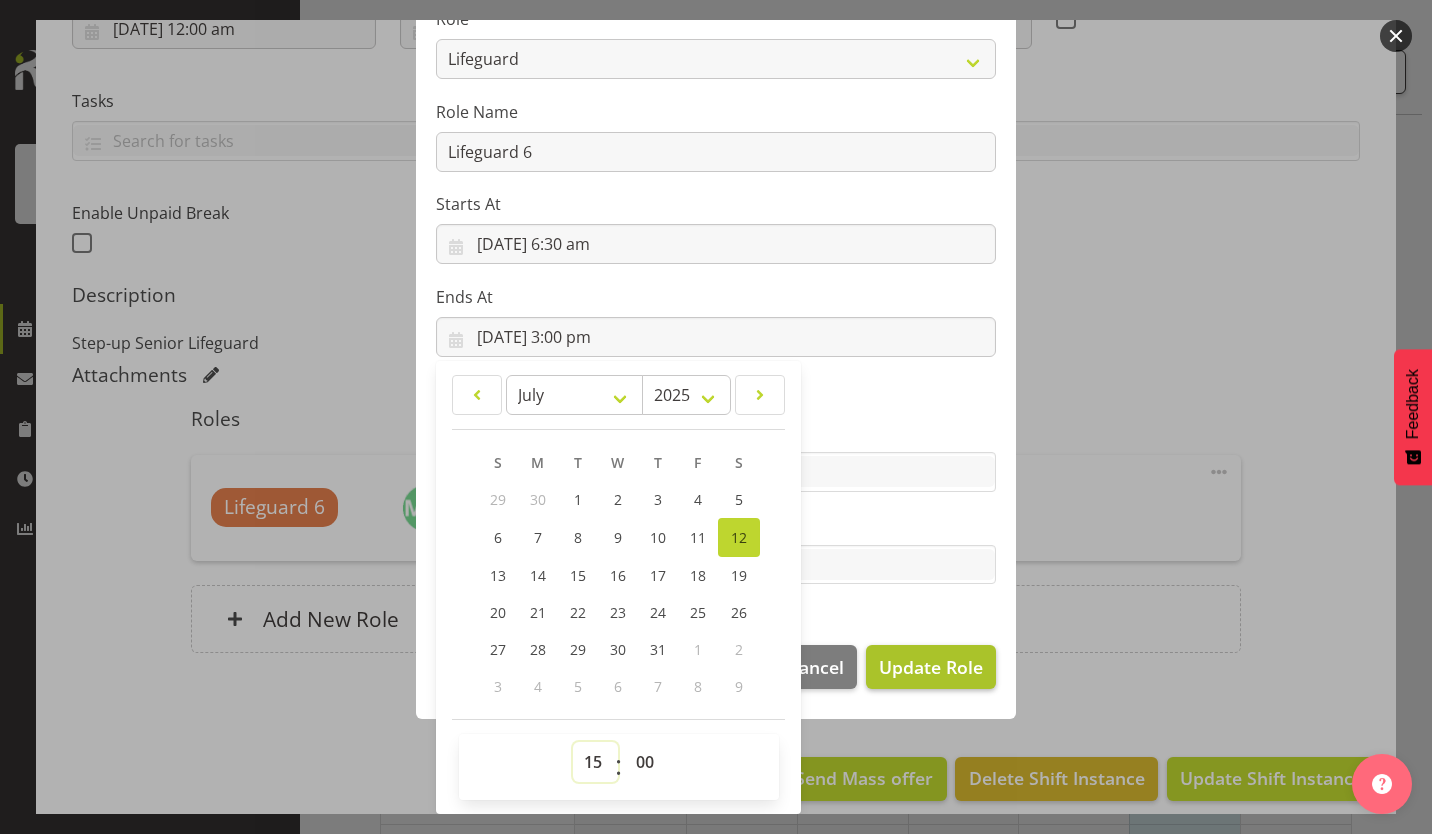 select on "9" 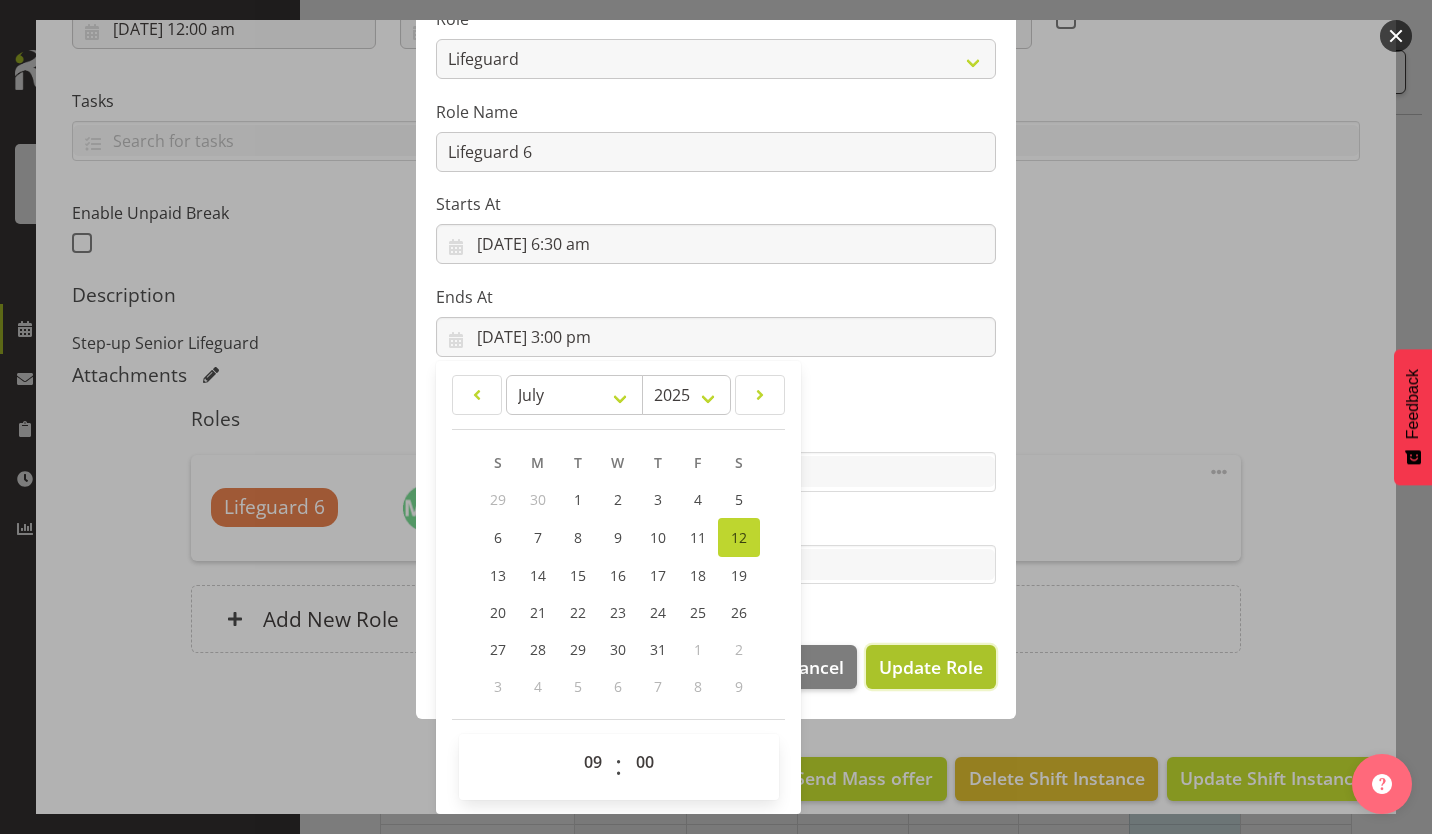 type on "[DATE] 9:00 am" 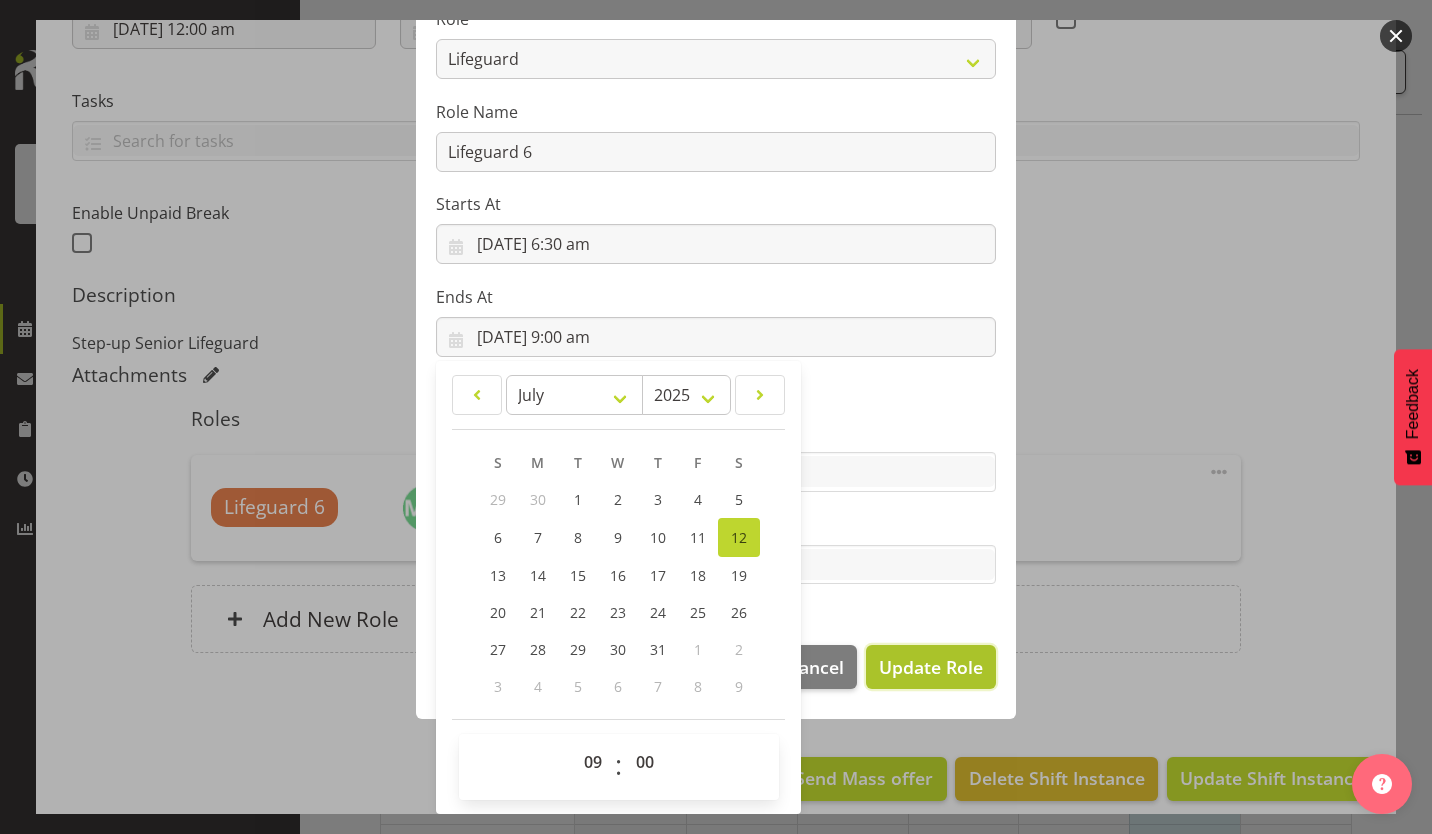 click on "Update Role" at bounding box center [931, 667] 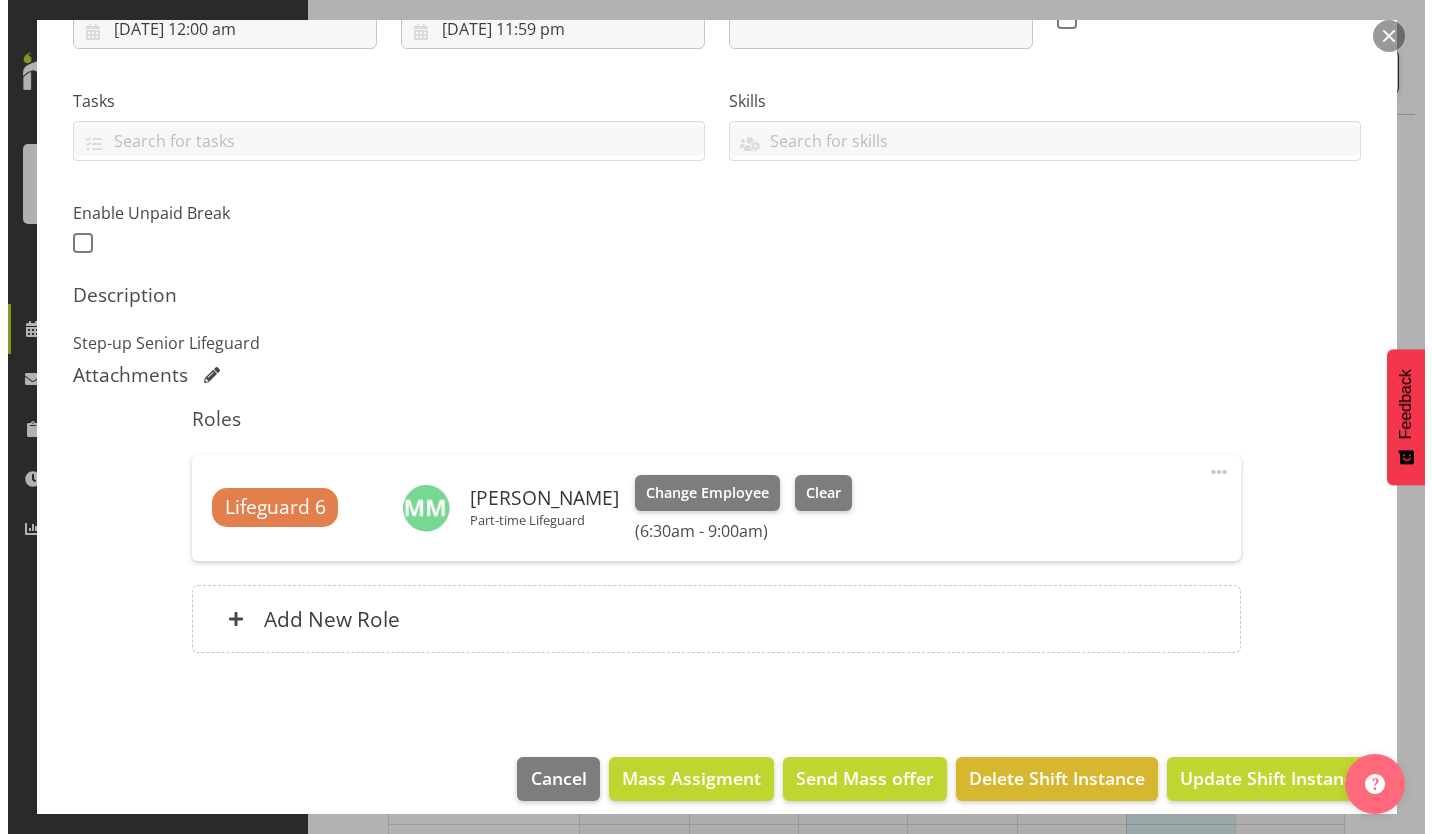 scroll, scrollTop: 0, scrollLeft: 0, axis: both 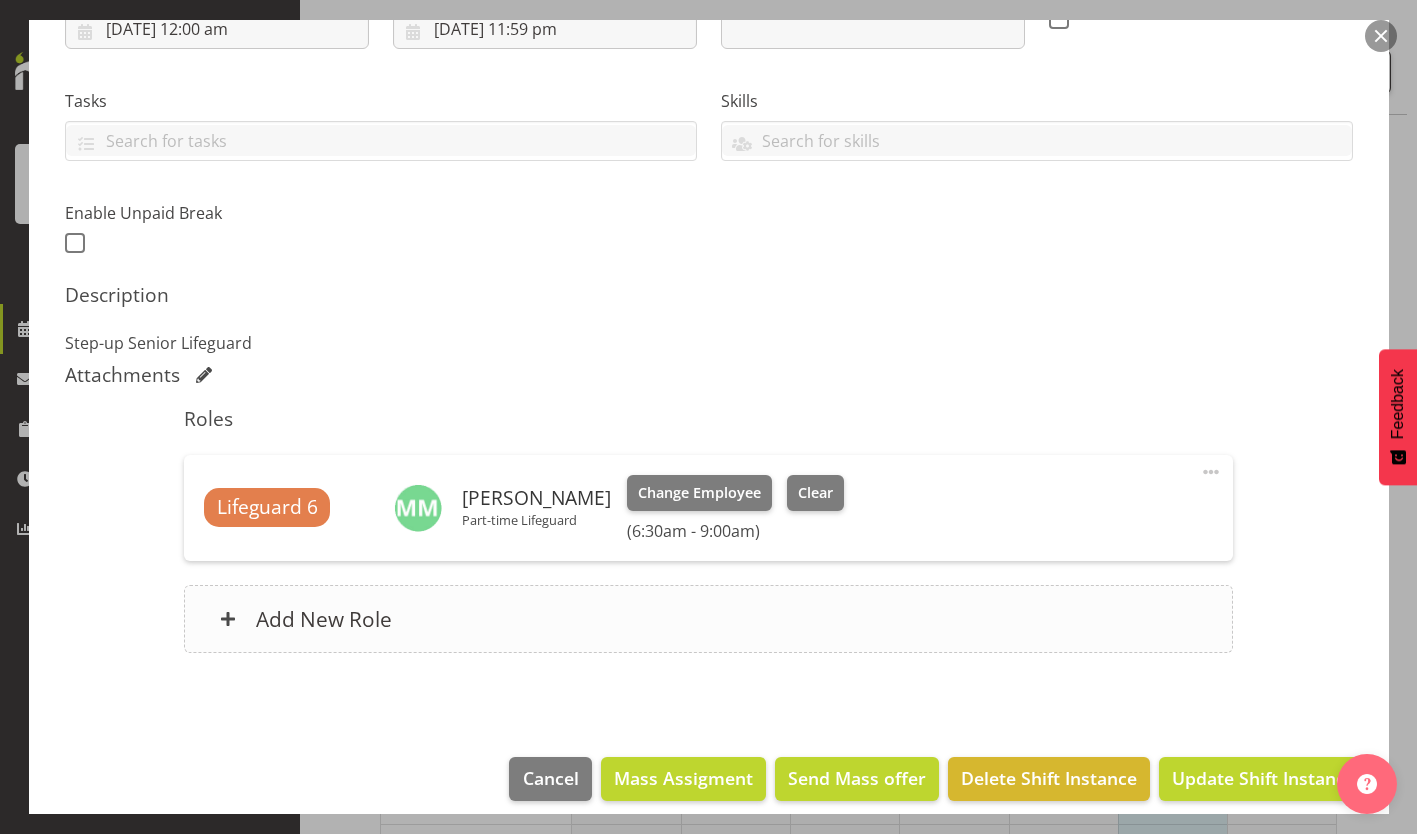 click on "Add New Role" at bounding box center (708, 619) 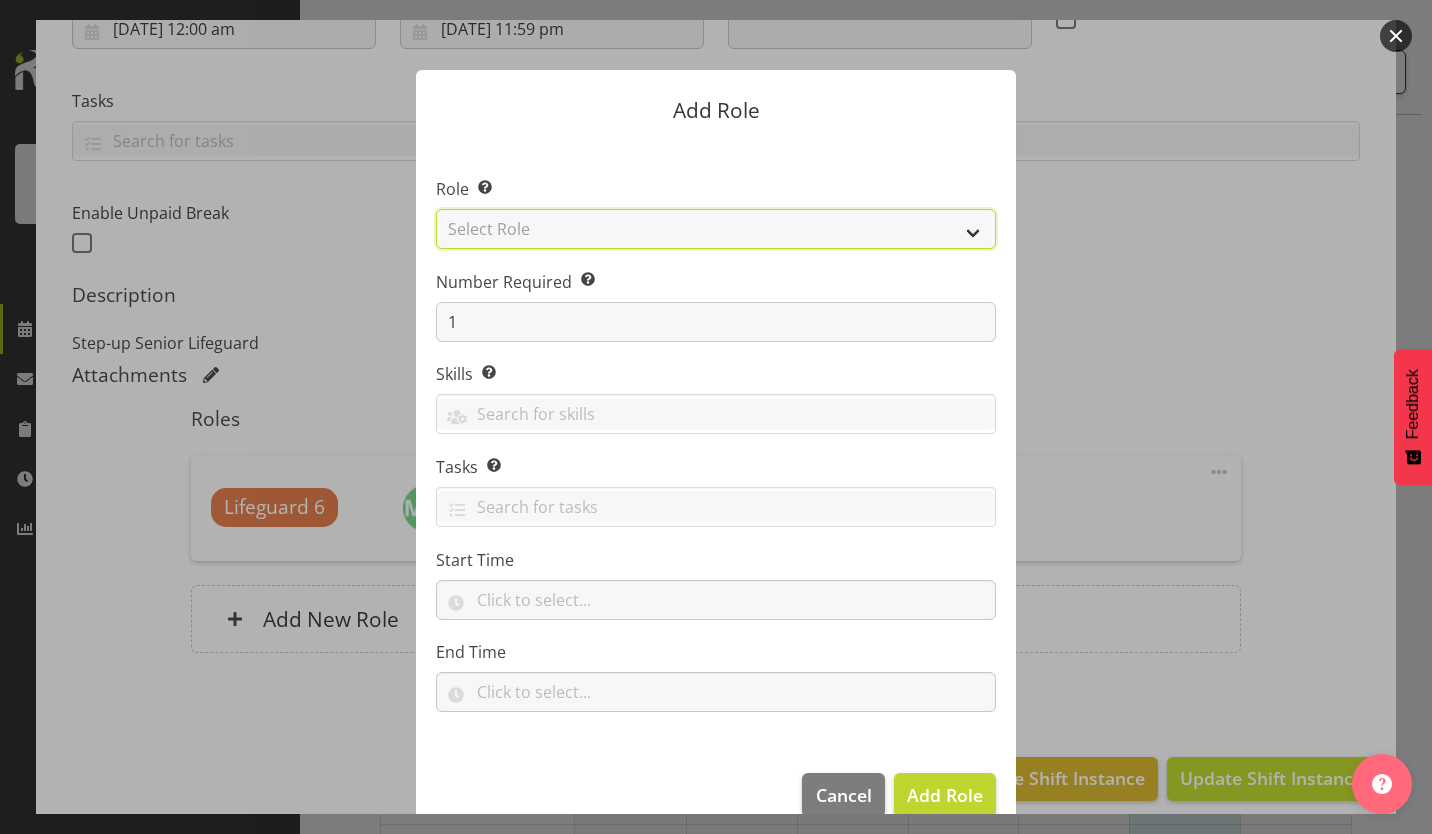 click on "Select Role  AAGM Deputy Director AAGM Director Archivist Childrens Librarian Collections & Exhibitions Assistant Collections Registrar Community Connections Lead Community Library Assistant Curator - Art Customer Services Officer Customer Services Team Leader Digital Programmes Lead EANC Administrator Educator Front of House Assistant Librarian Library Assistant Library Assistant - After School Library Assistant (2) Library Manager Lifeguard LTS Marketing & Engagement Co-ordinator Museum Assistant Programmes Co-Ordinator Recreation Assistant Senior Librarian Senior Lifeguard Senior Museum [GEOGRAPHIC_DATA] Studio Specialist Stadium Assistant Technical Librarian Training Lifeguard Volunteer Youth Librarian" at bounding box center [716, 229] 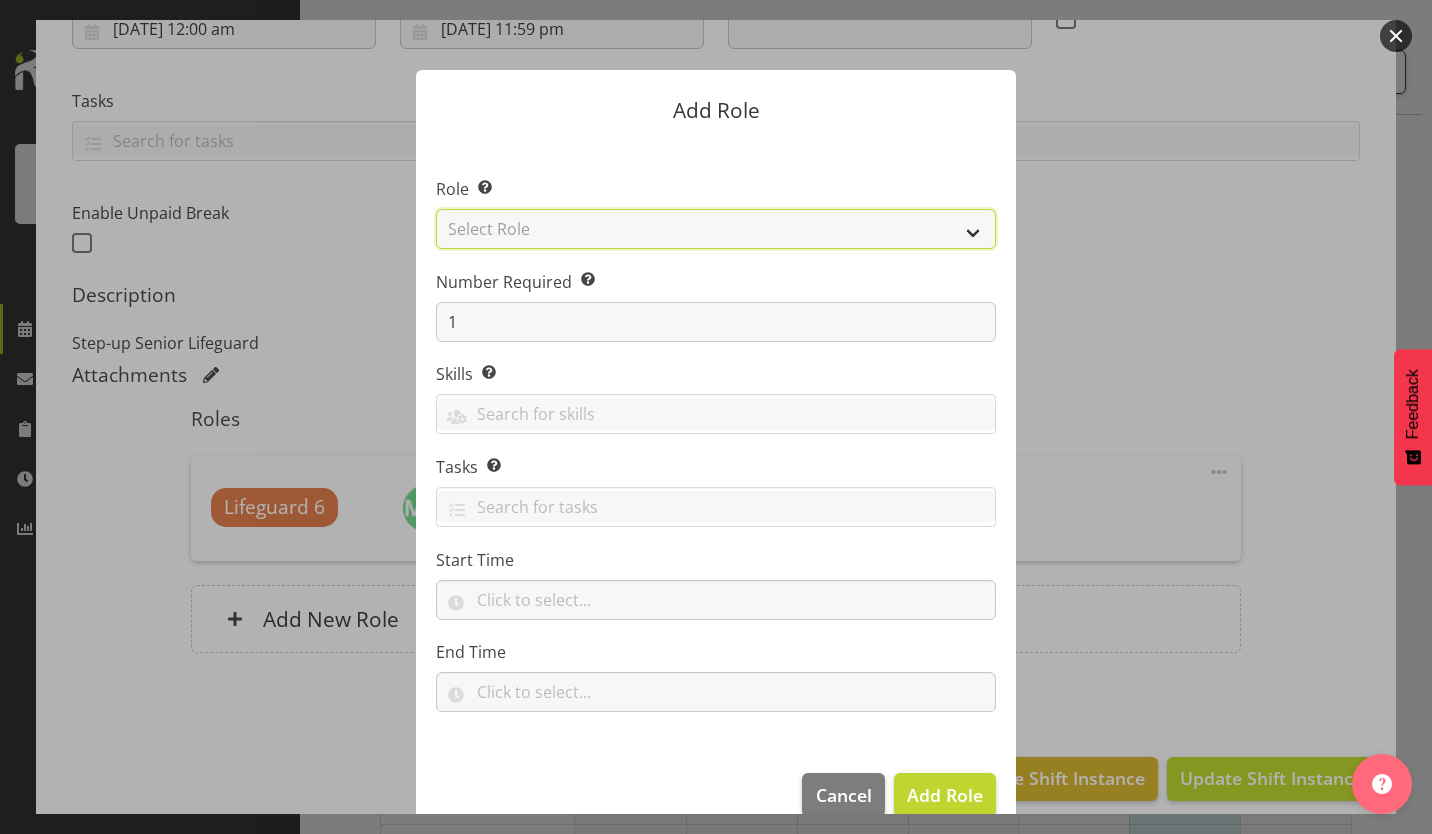 select on "64" 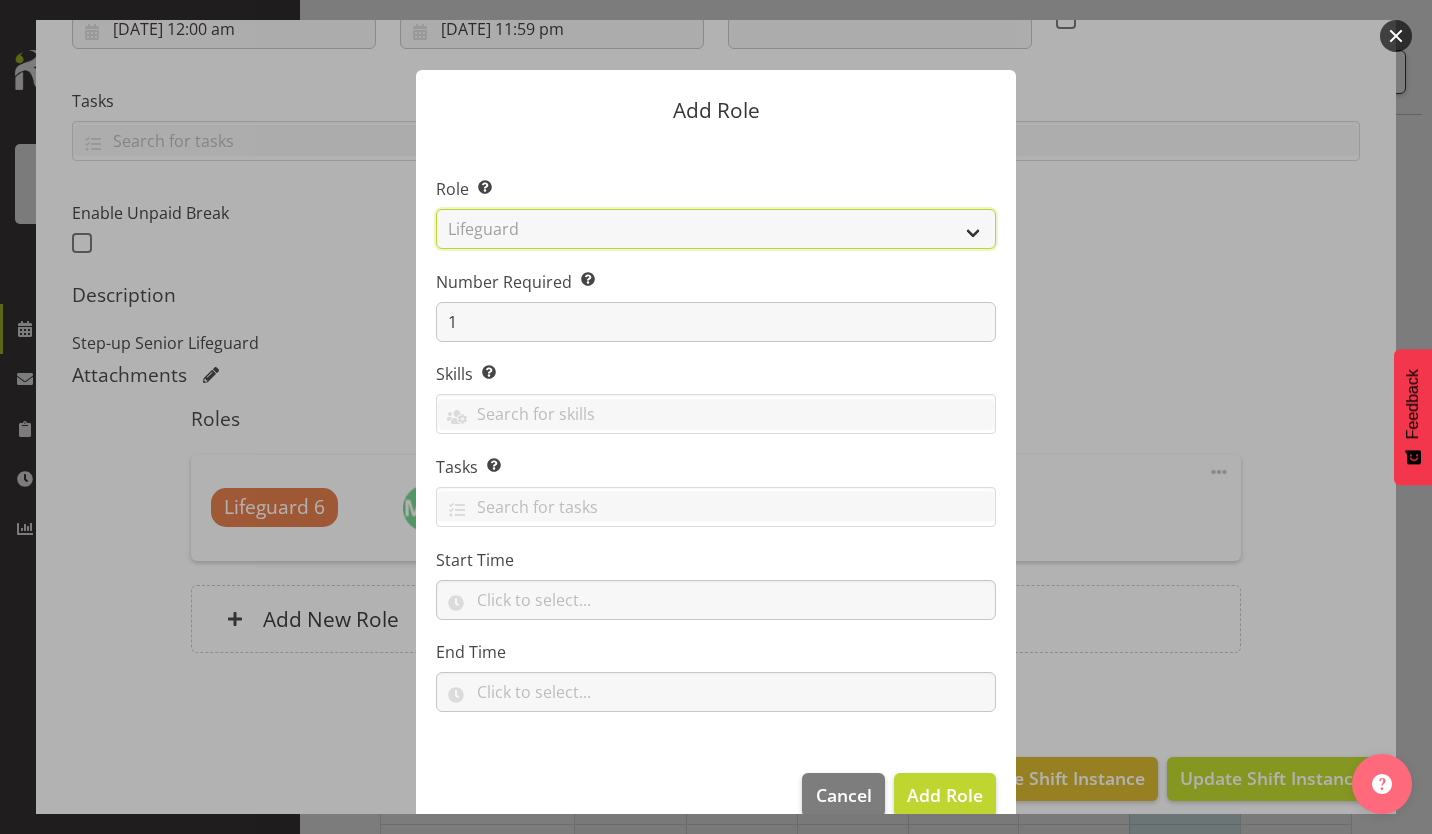 click on "Select Role  AAGM Deputy Director AAGM Director Archivist Childrens Librarian Collections & Exhibitions Assistant Collections Registrar Community Connections Lead Community Library Assistant Curator - Art Customer Services Officer Customer Services Team Leader Digital Programmes Lead EANC Administrator Educator Front of House Assistant Librarian Library Assistant Library Assistant - After School Library Assistant (2) Library Manager Lifeguard LTS Marketing & Engagement Co-ordinator Museum Assistant Programmes Co-Ordinator Recreation Assistant Senior Librarian Senior Lifeguard Senior Museum [GEOGRAPHIC_DATA] Studio Specialist Stadium Assistant Technical Librarian Training Lifeguard Volunteer Youth Librarian" at bounding box center (716, 229) 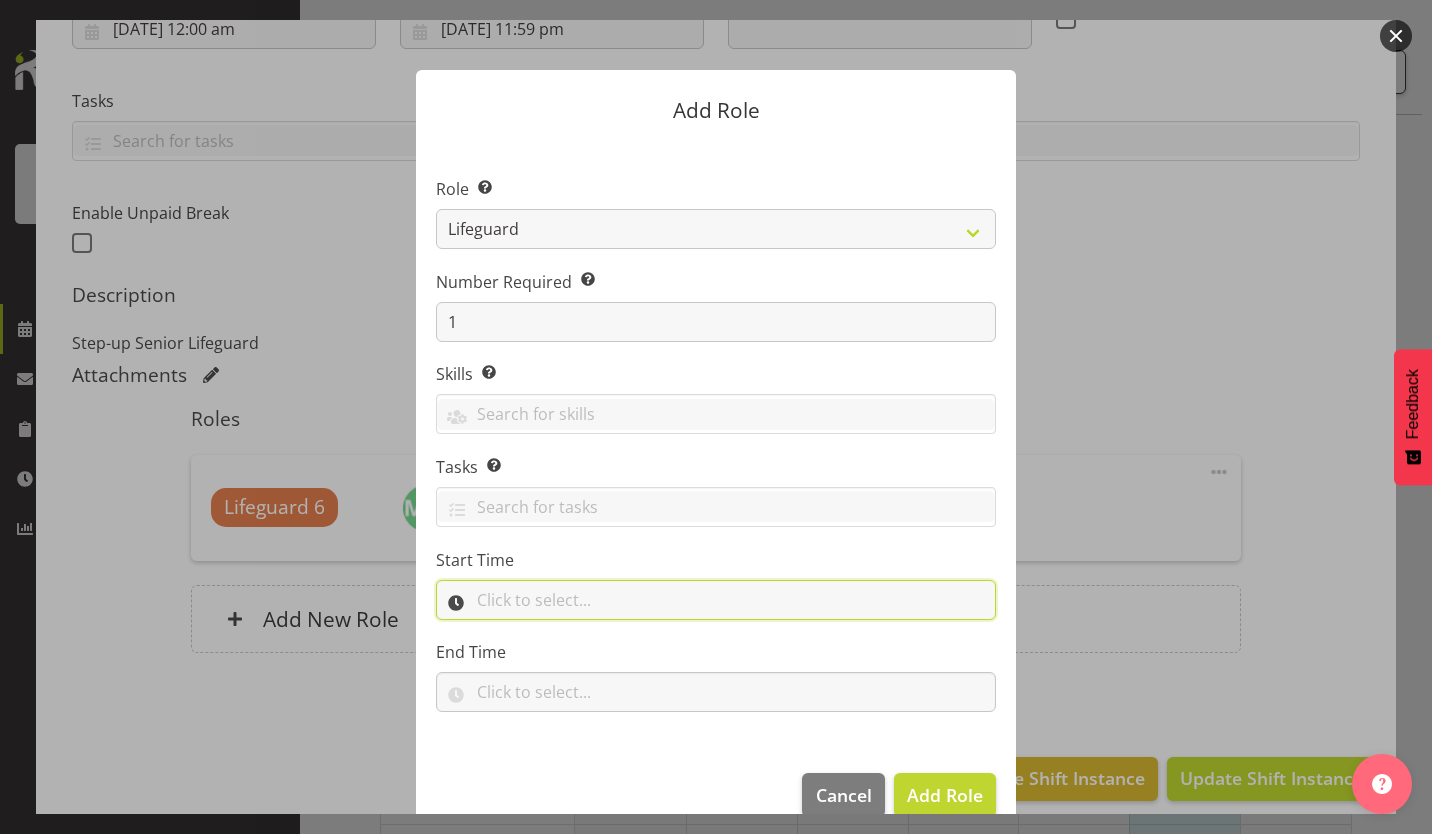 click at bounding box center (716, 600) 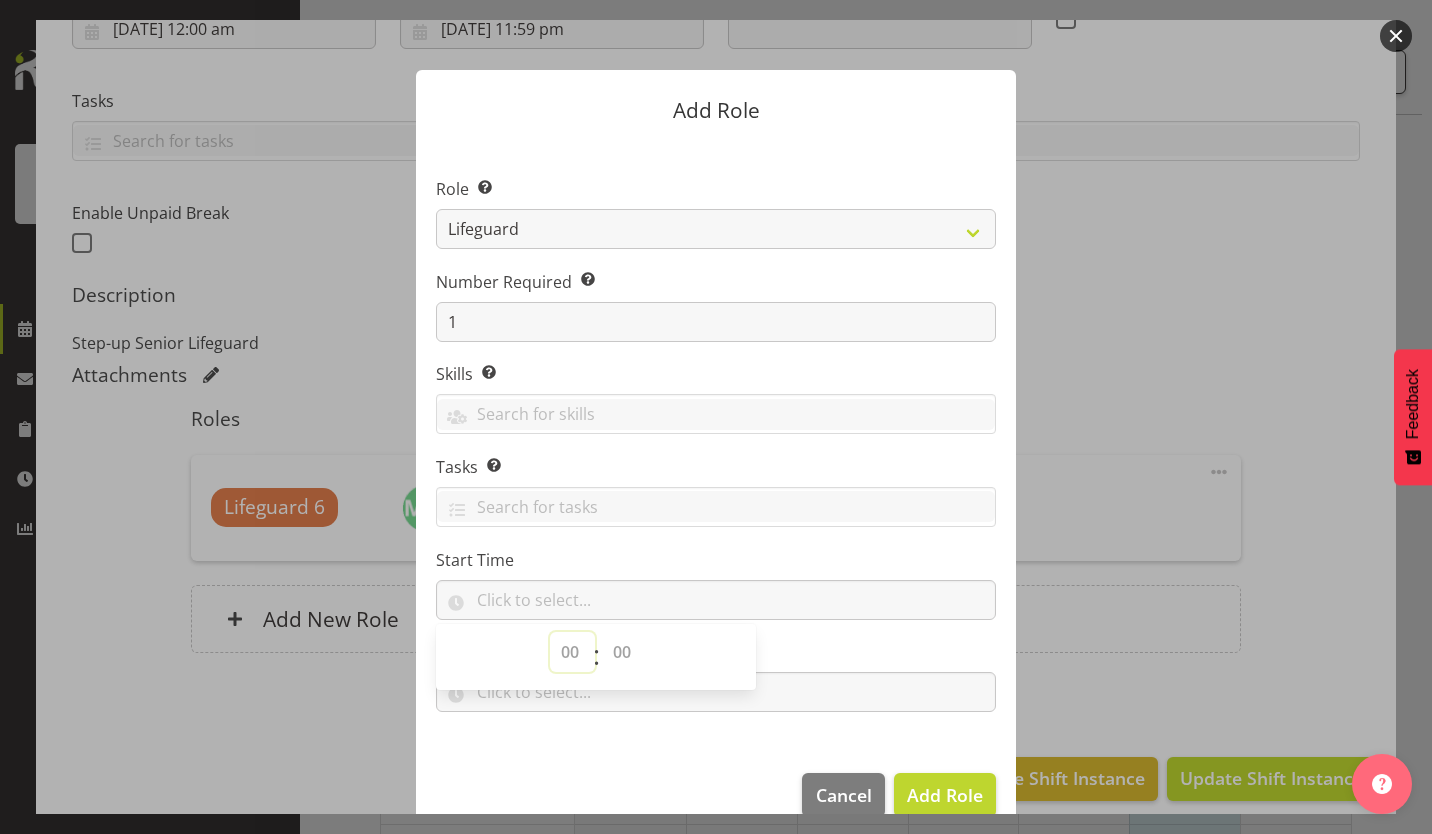 click on "00   00   01   02   03   04   05   06   07   08   09   10   11   12   13   14   15   16   17   18   19   20   21   22   23" at bounding box center (572, 652) 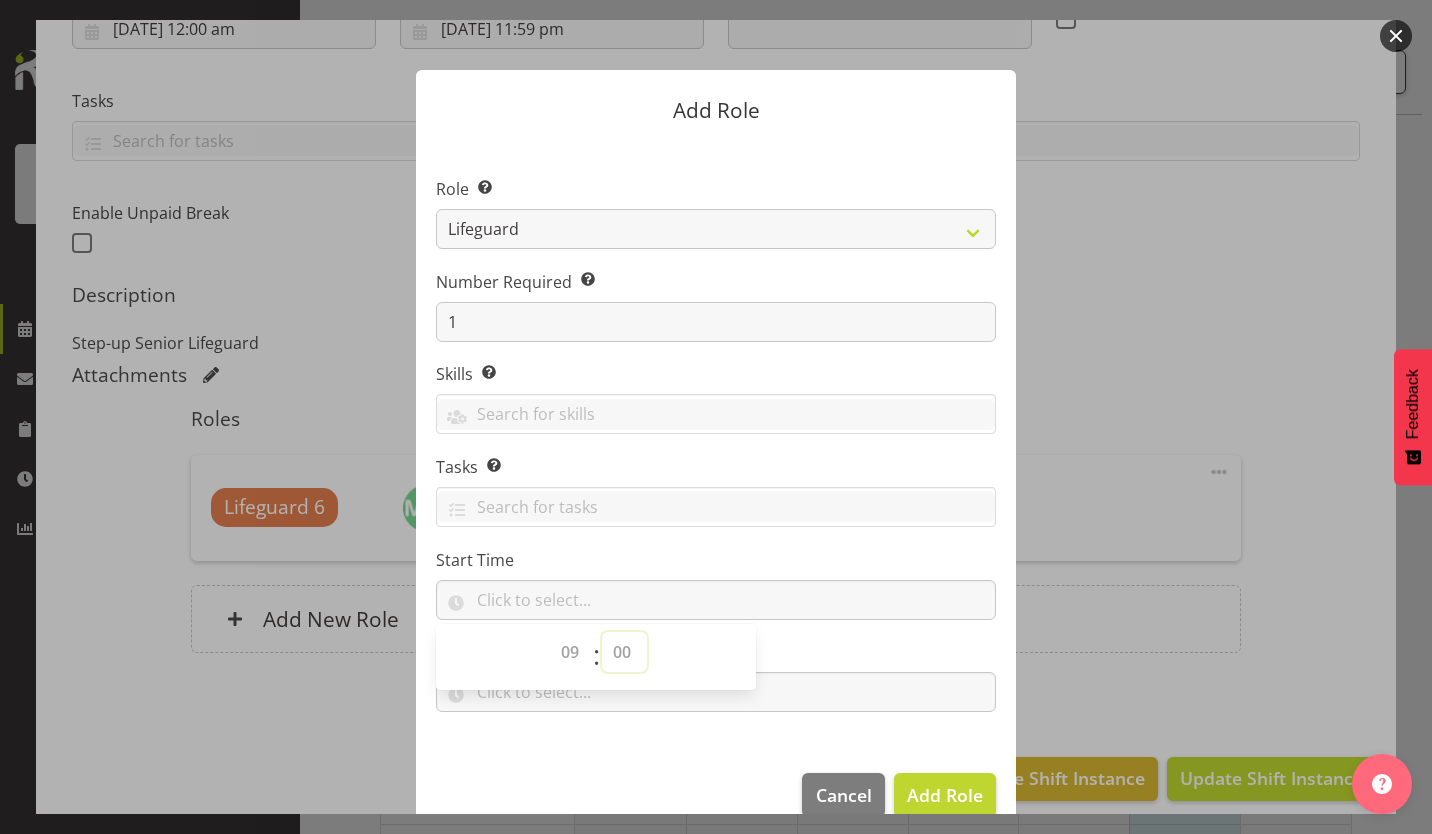 click on "00   00   01   02   03   04   05   06   07   08   09   10   11   12   13   14   15   16   17   18   19   20   21   22   23   24   25   26   27   28   29   30   31   32   33   34   35   36   37   38   39   40   41   42   43   44   45   46   47   48   49   50   51   52   53   54   55   56   57   58   59" at bounding box center (624, 652) 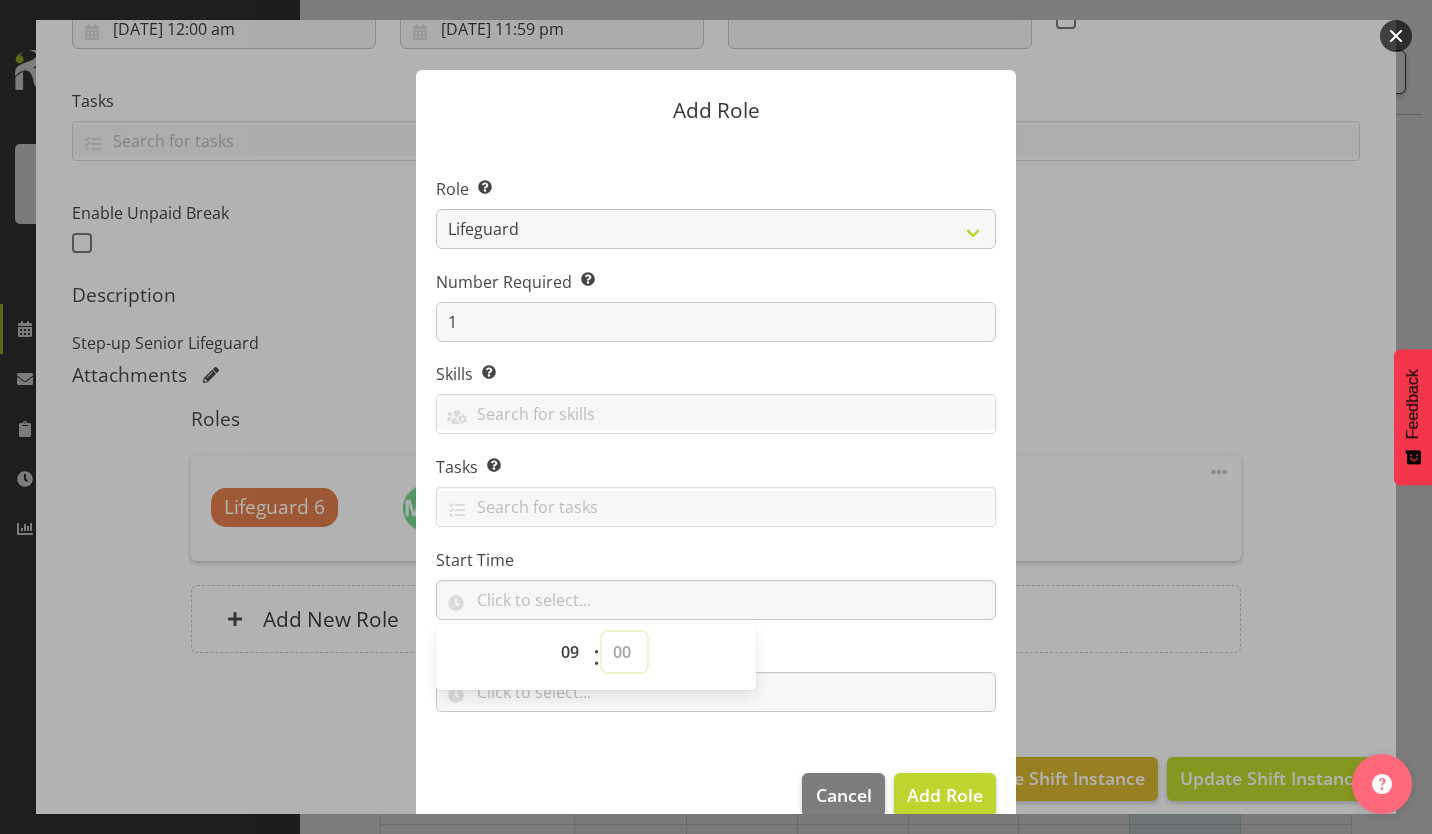 select on "0" 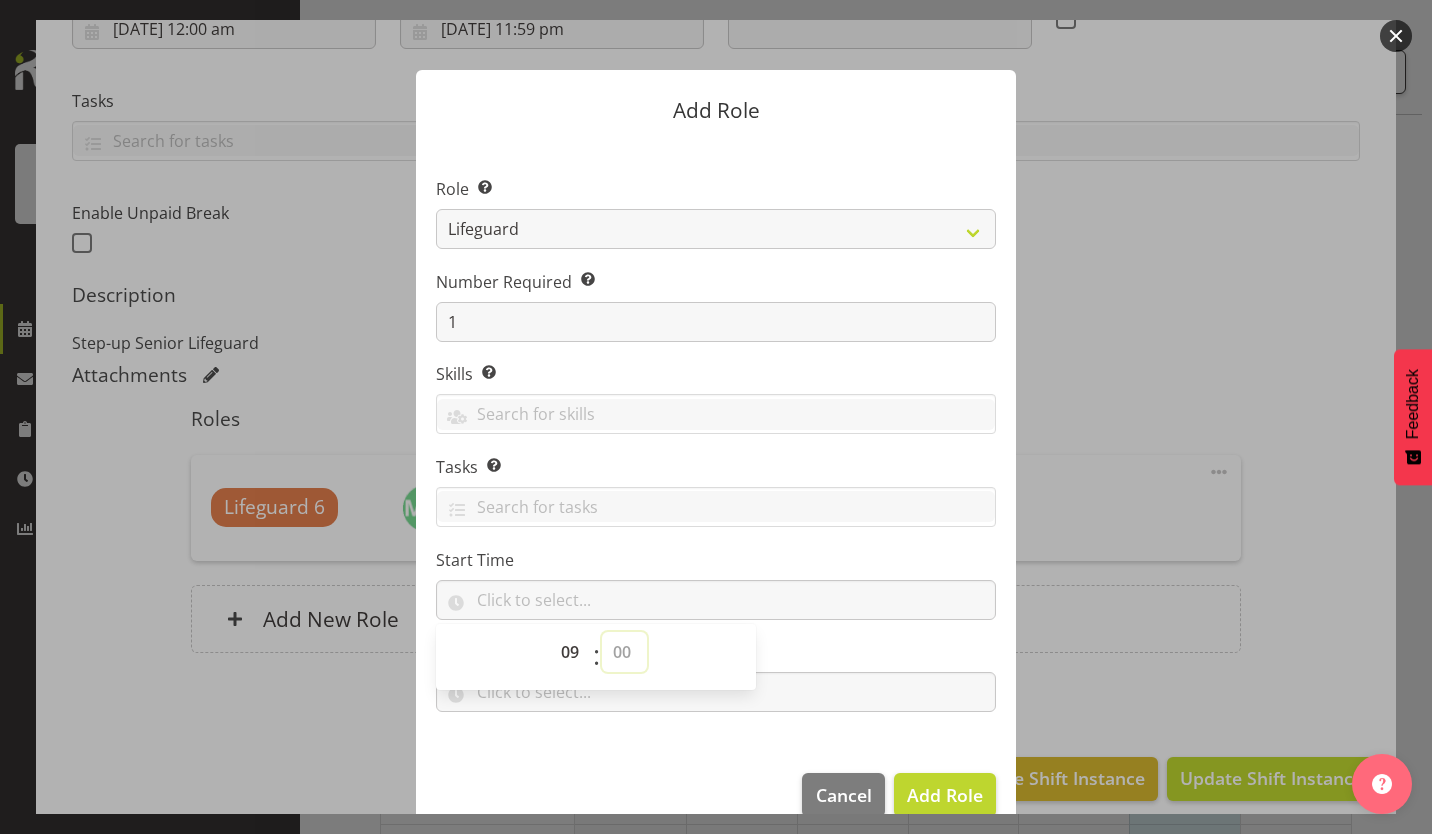 click on "00   00   01   02   03   04   05   06   07   08   09   10   11   12   13   14   15   16   17   18   19   20   21   22   23   24   25   26   27   28   29   30   31   32   33   34   35   36   37   38   39   40   41   42   43   44   45   46   47   48   49   50   51   52   53   54   55   56   57   58   59" at bounding box center [624, 652] 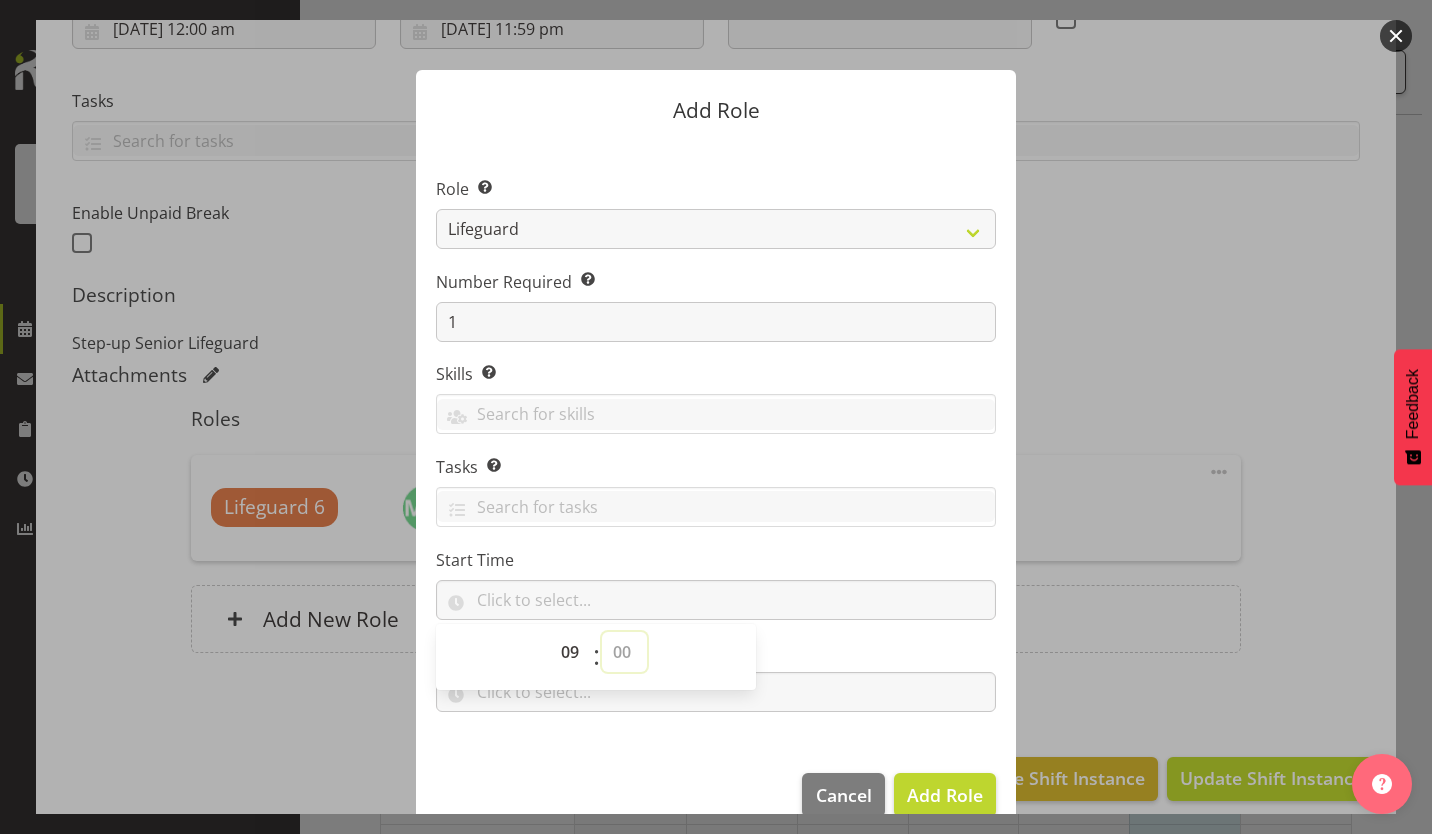 type on "09:00" 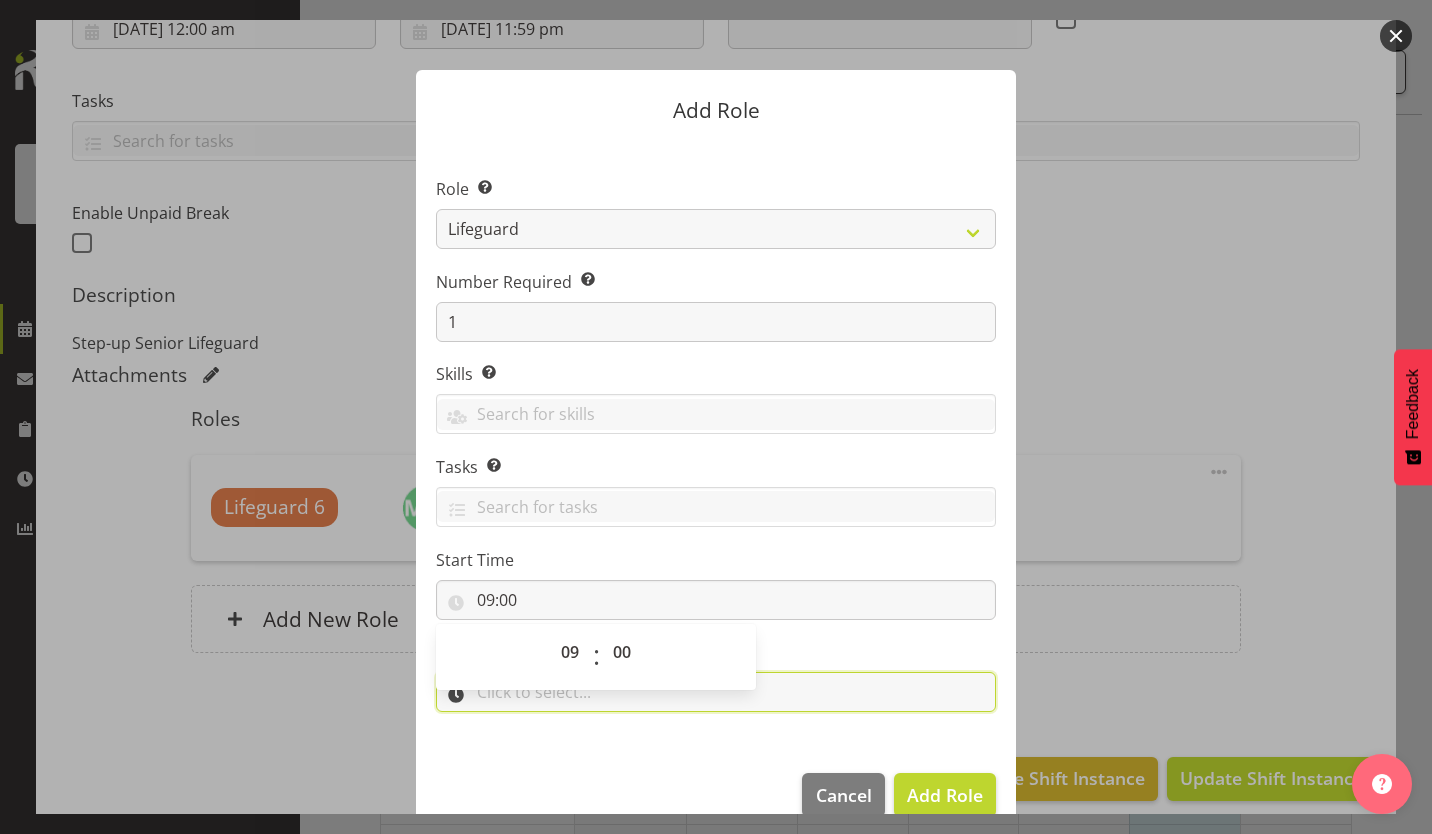 click at bounding box center [716, 692] 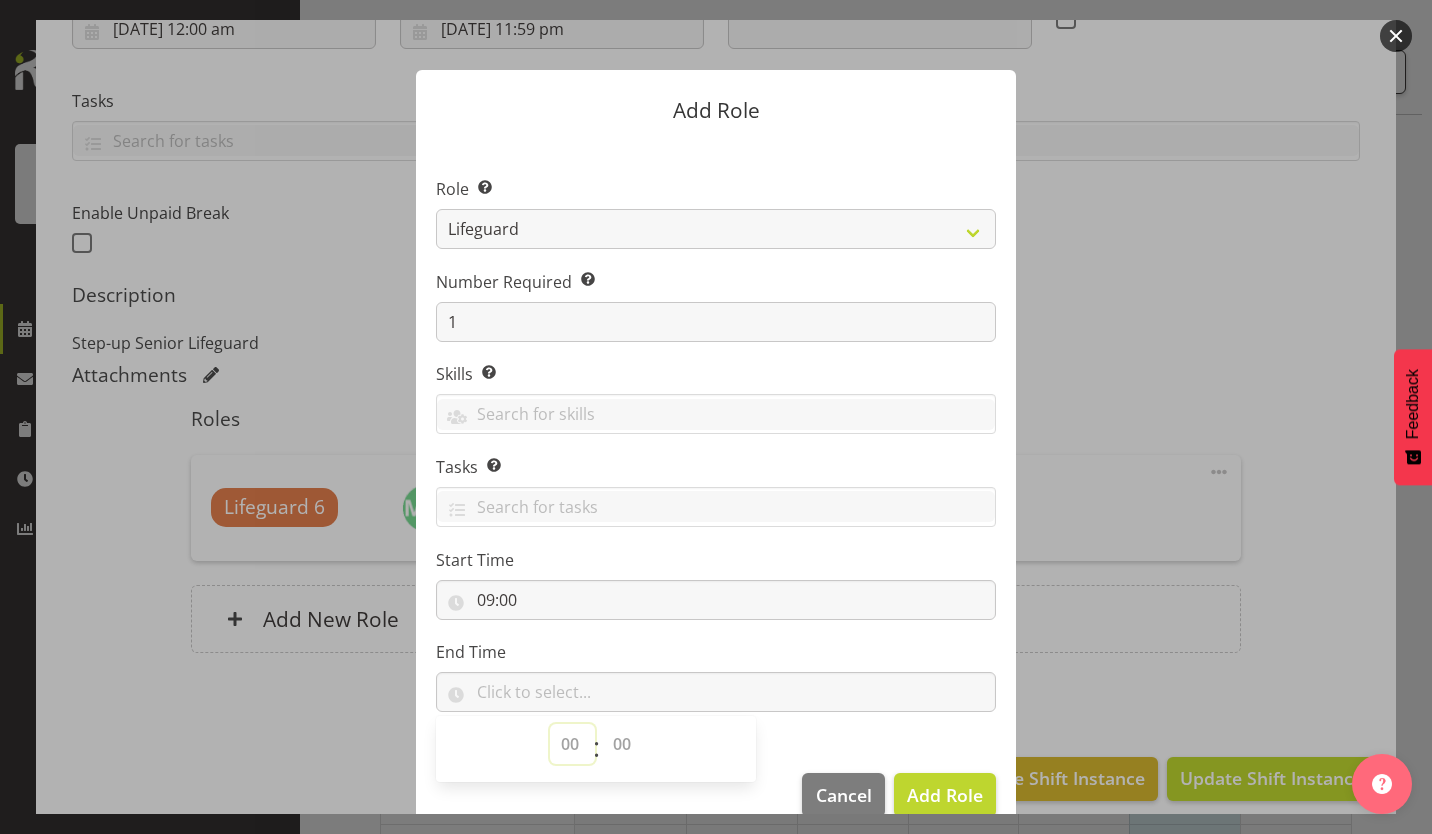 click on "00   00   01   02   03   04   05   06   07   08   09   10   11   12   13   14   15   16   17   18   19   20   21   22   23" at bounding box center (572, 744) 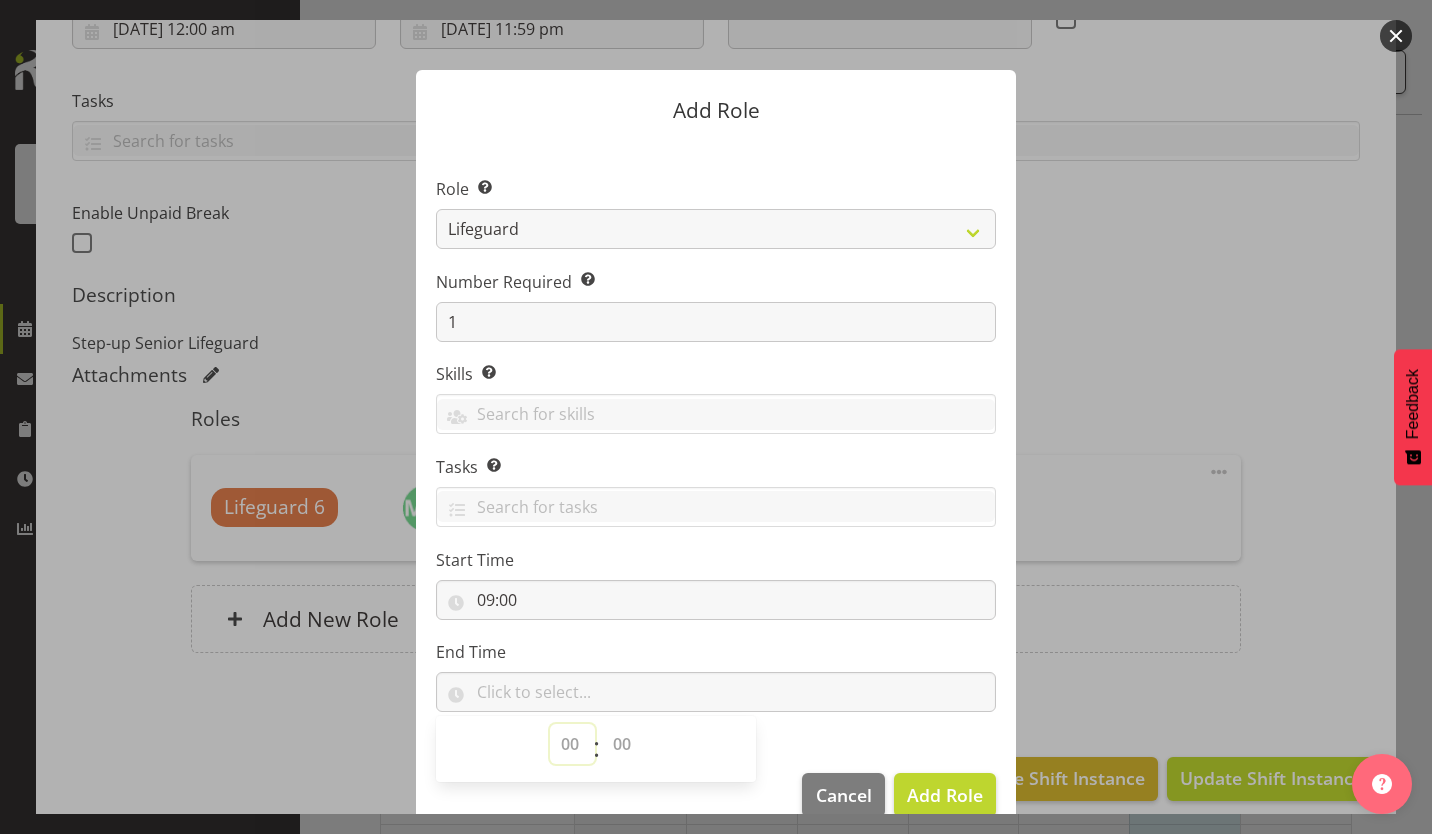 select on "15" 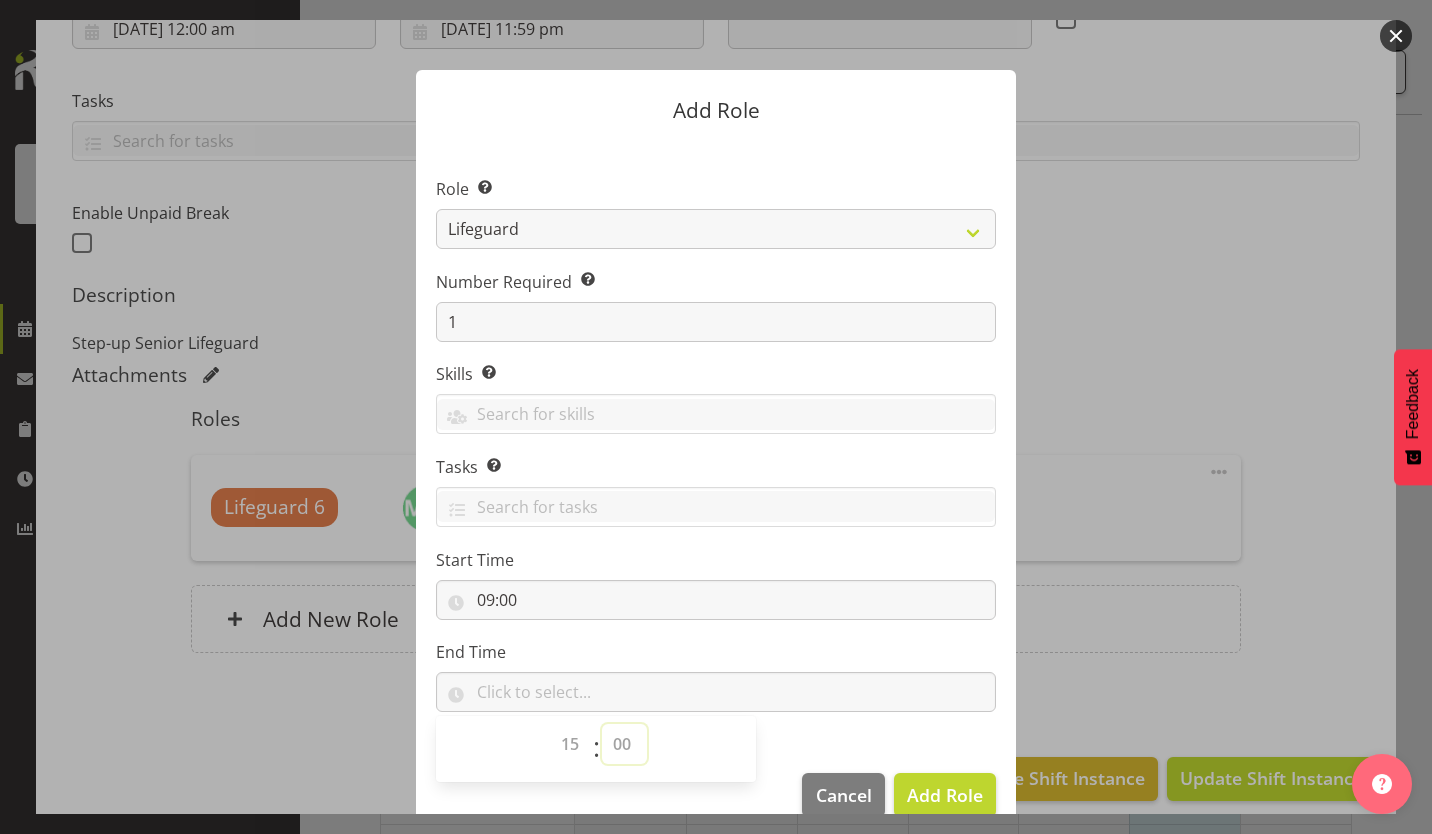 click on "00   00   01   02   03   04   05   06   07   08   09   10   11   12   13   14   15   16   17   18   19   20   21   22   23   24   25   26   27   28   29   30   31   32   33   34   35   36   37   38   39   40   41   42   43   44   45   46   47   48   49   50   51   52   53   54   55   56   57   58   59" at bounding box center (624, 744) 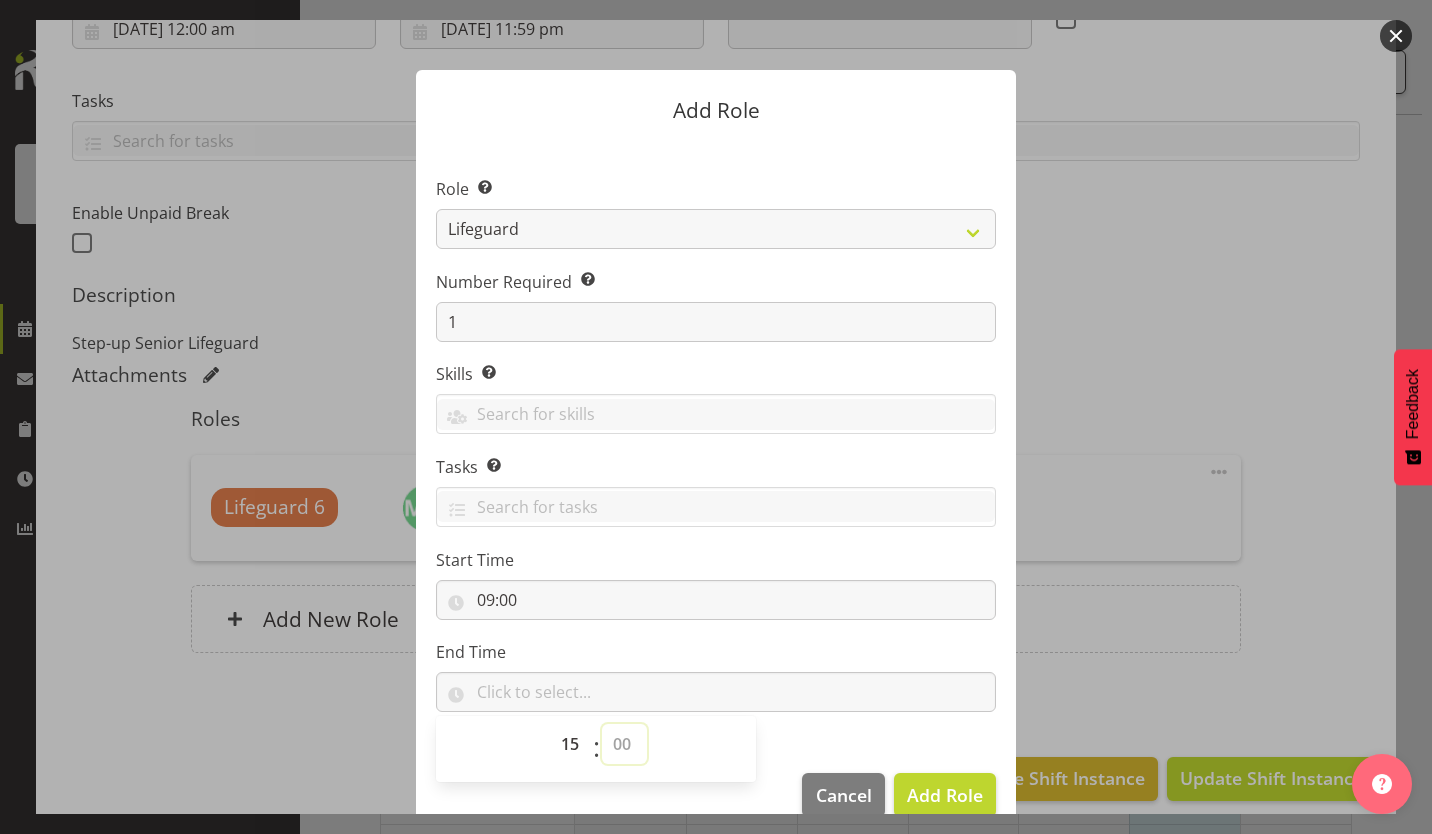 select on "0" 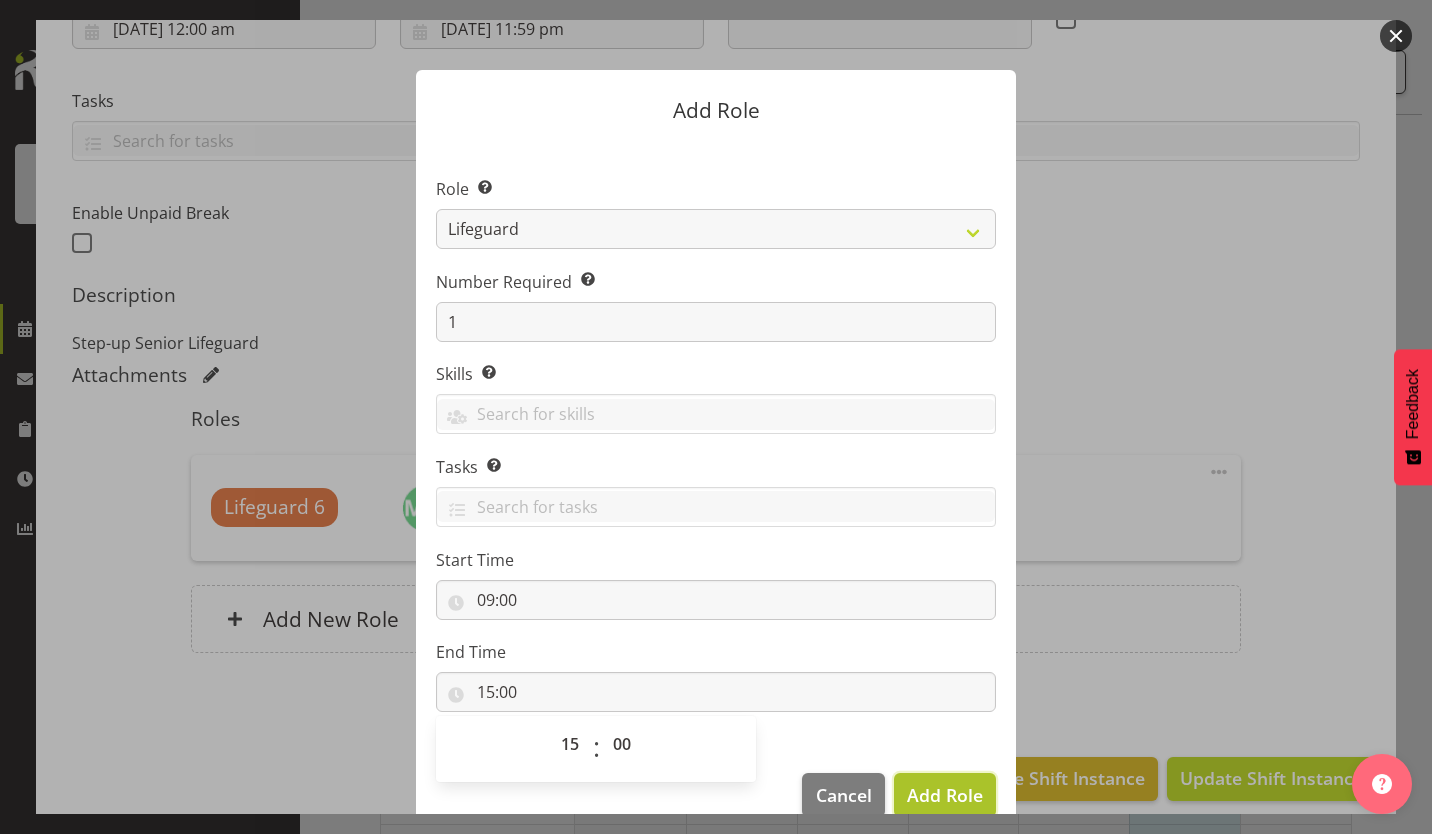 click on "Add Role" at bounding box center (945, 795) 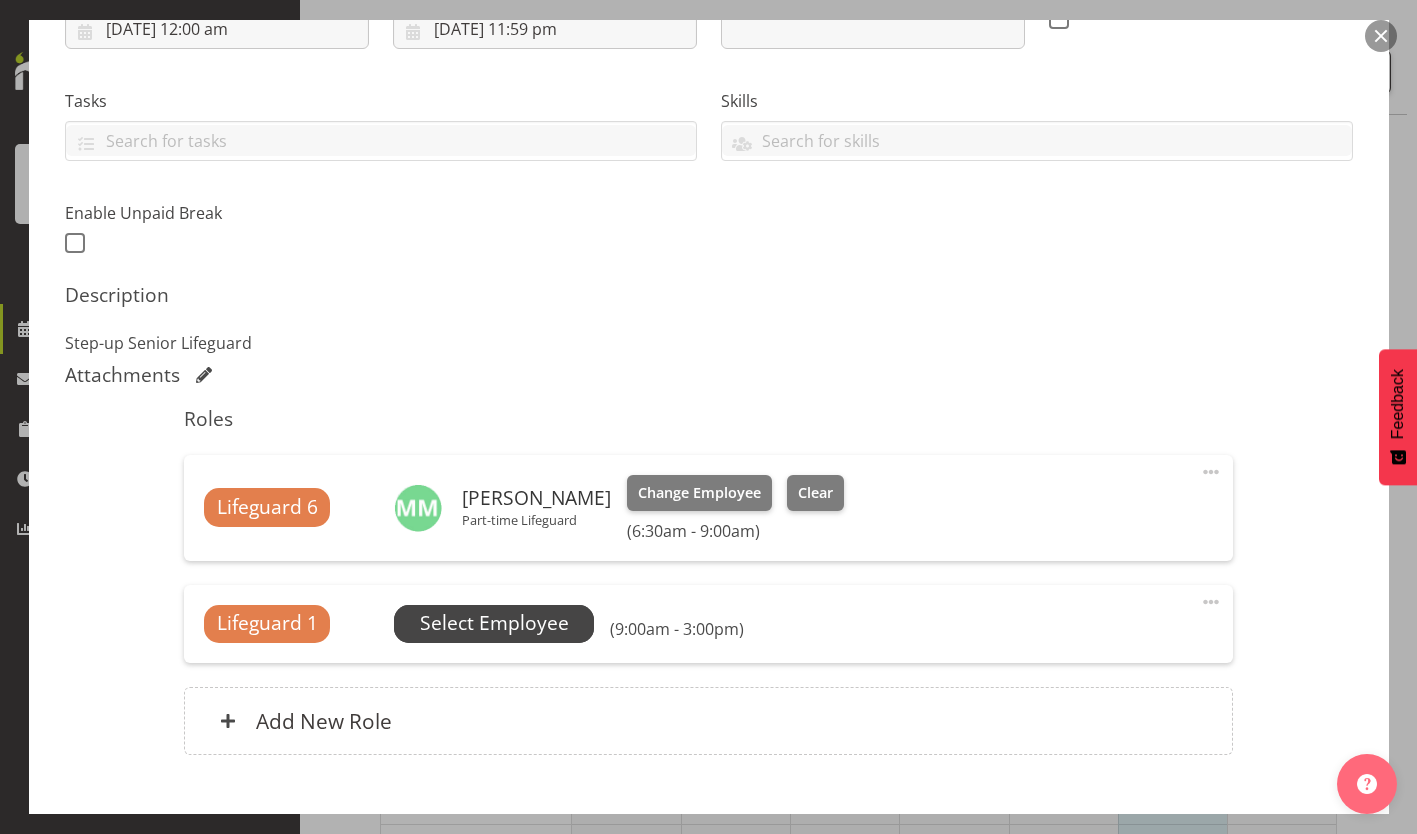 click on "Select Employee" at bounding box center (494, 623) 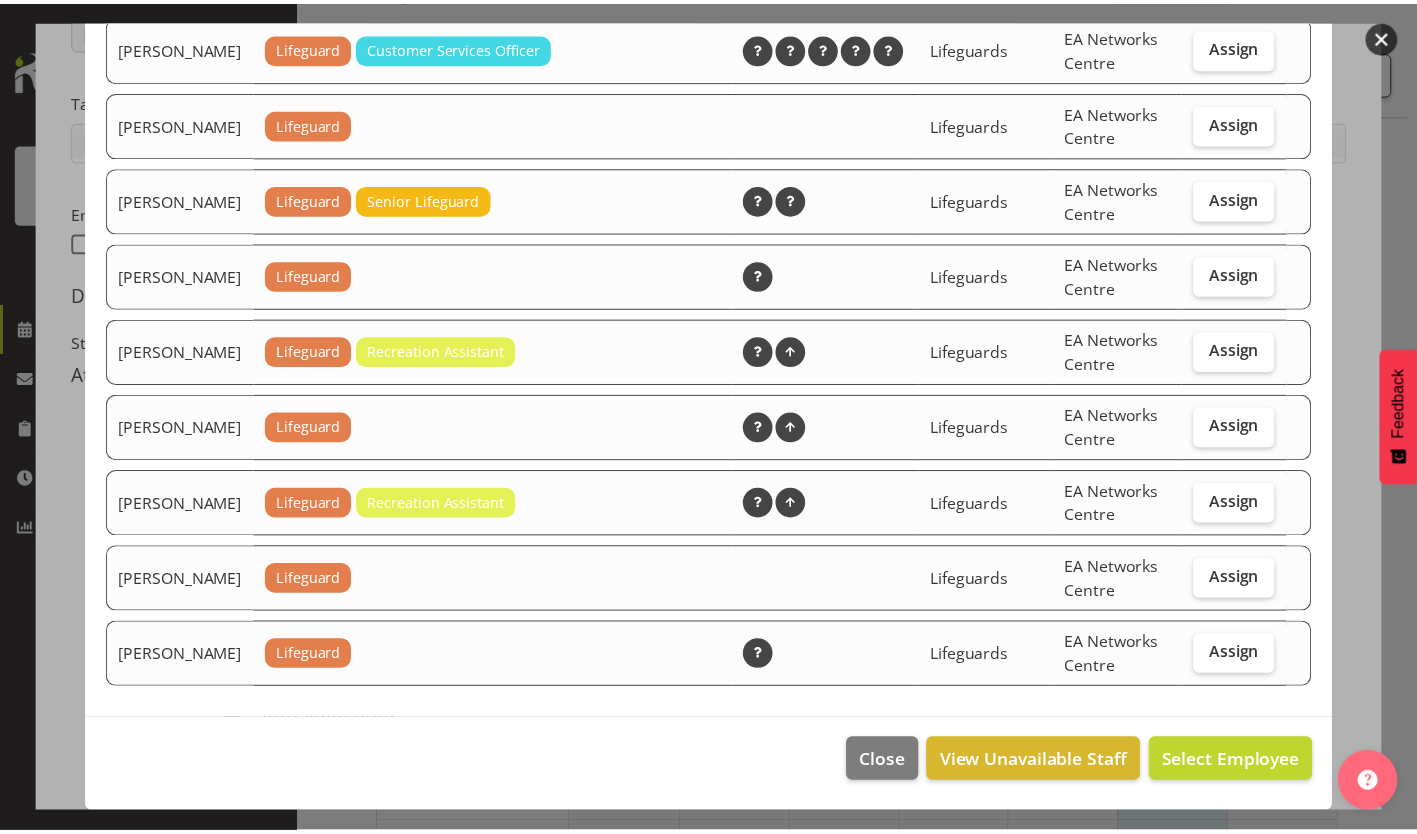 scroll, scrollTop: 1675, scrollLeft: 0, axis: vertical 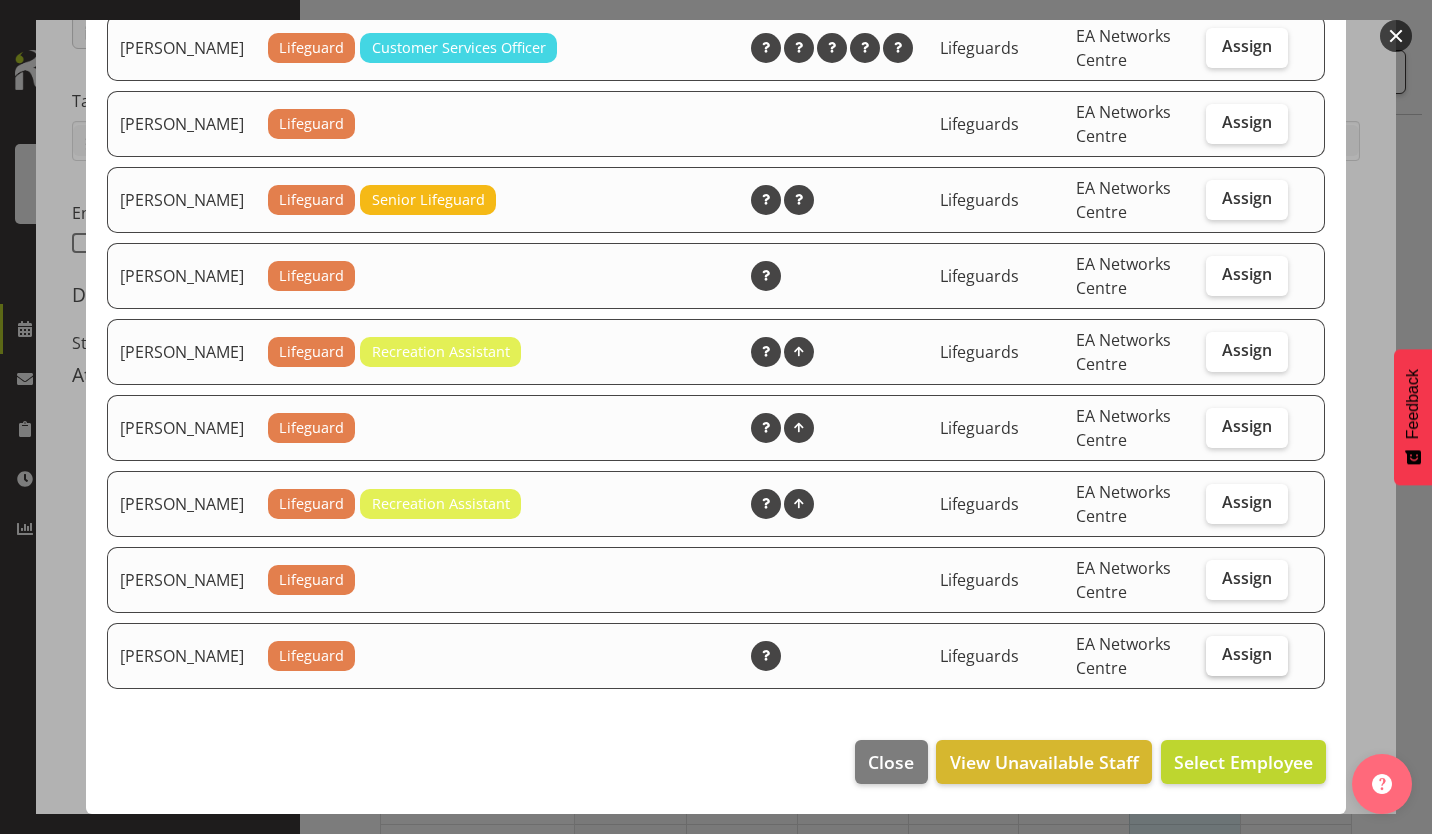 click on "Assign" at bounding box center (1247, 654) 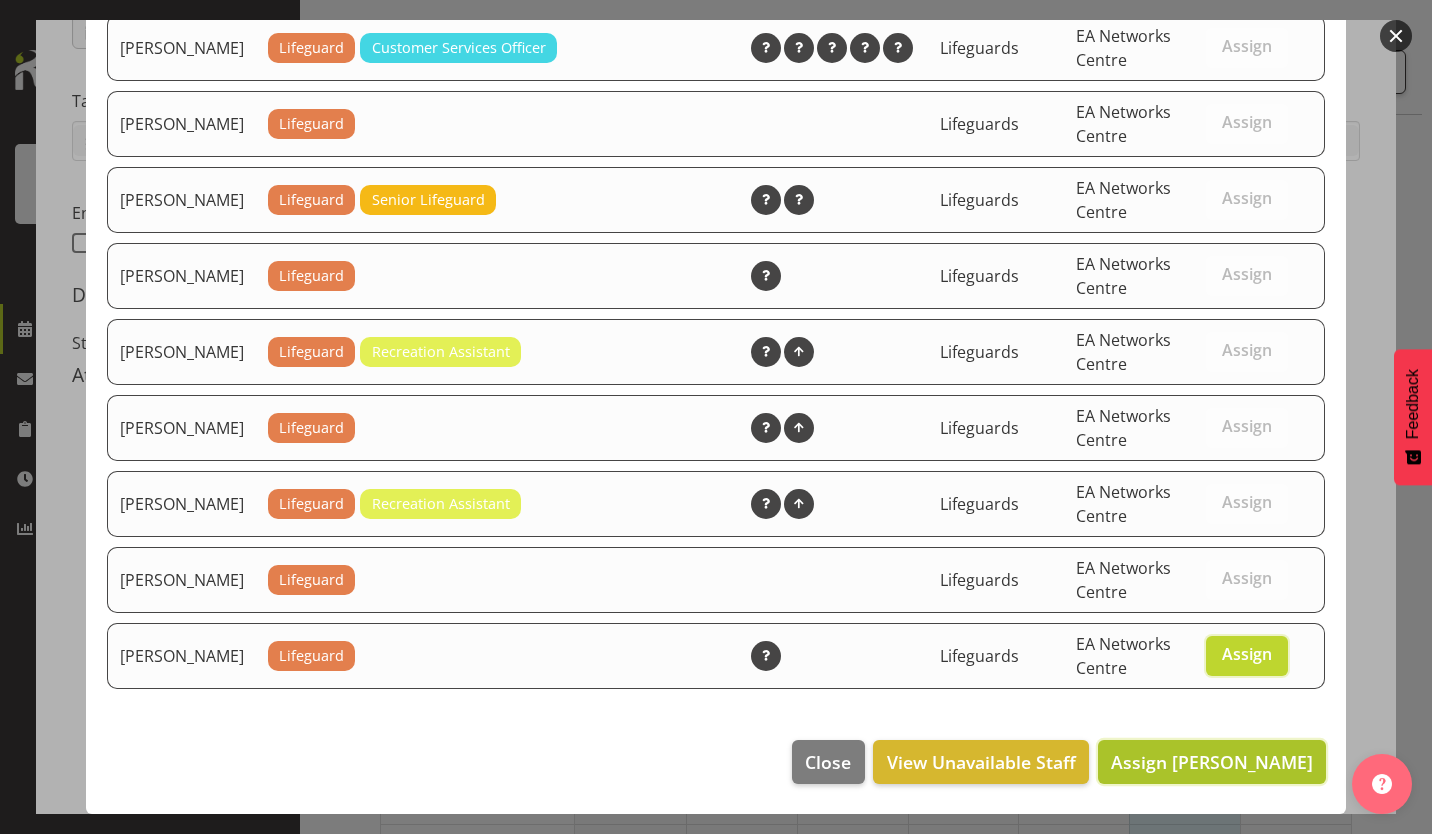 click on "Assign [PERSON_NAME]" at bounding box center (1212, 762) 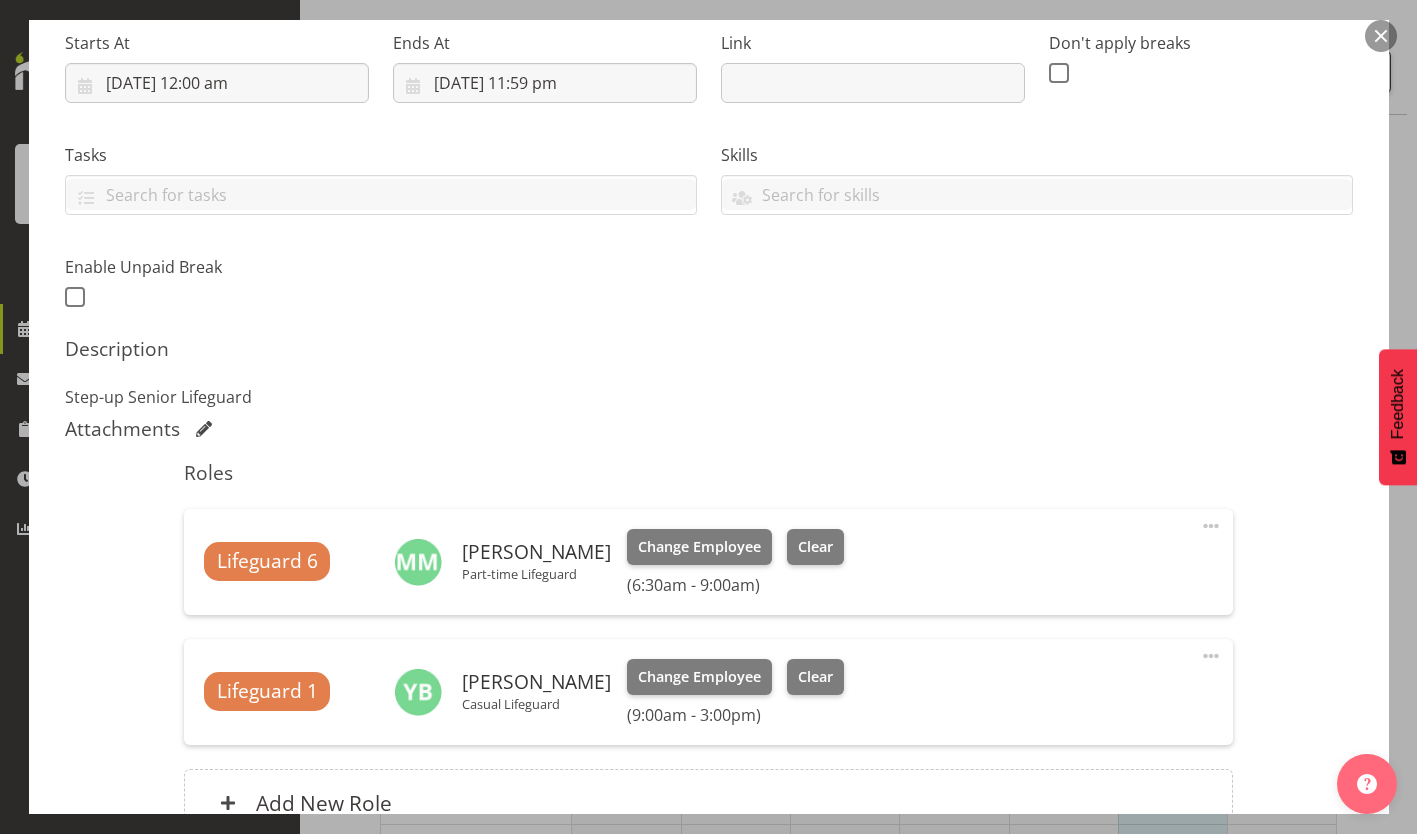 scroll, scrollTop: 519, scrollLeft: 0, axis: vertical 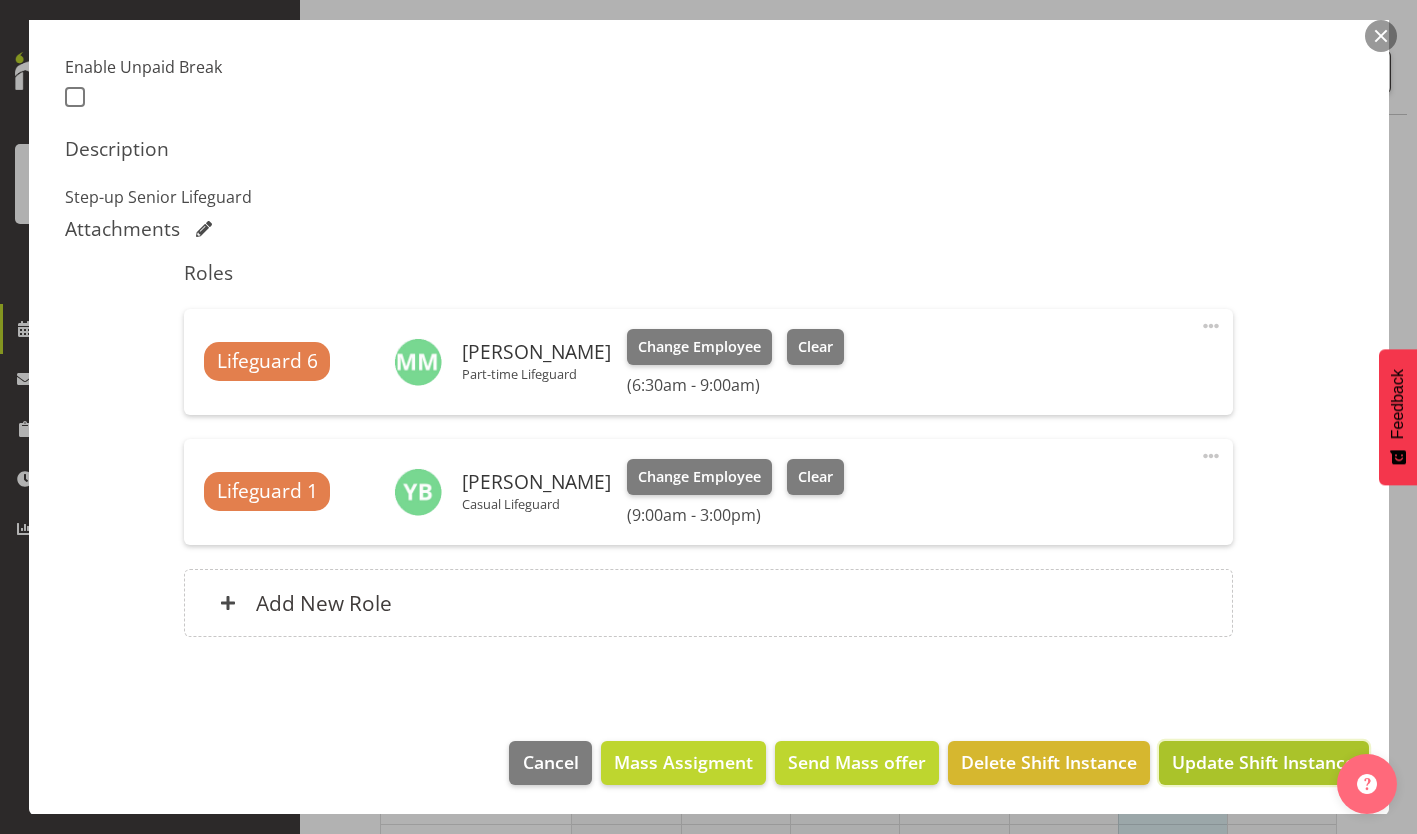 click on "Update Shift Instance" at bounding box center (1263, 763) 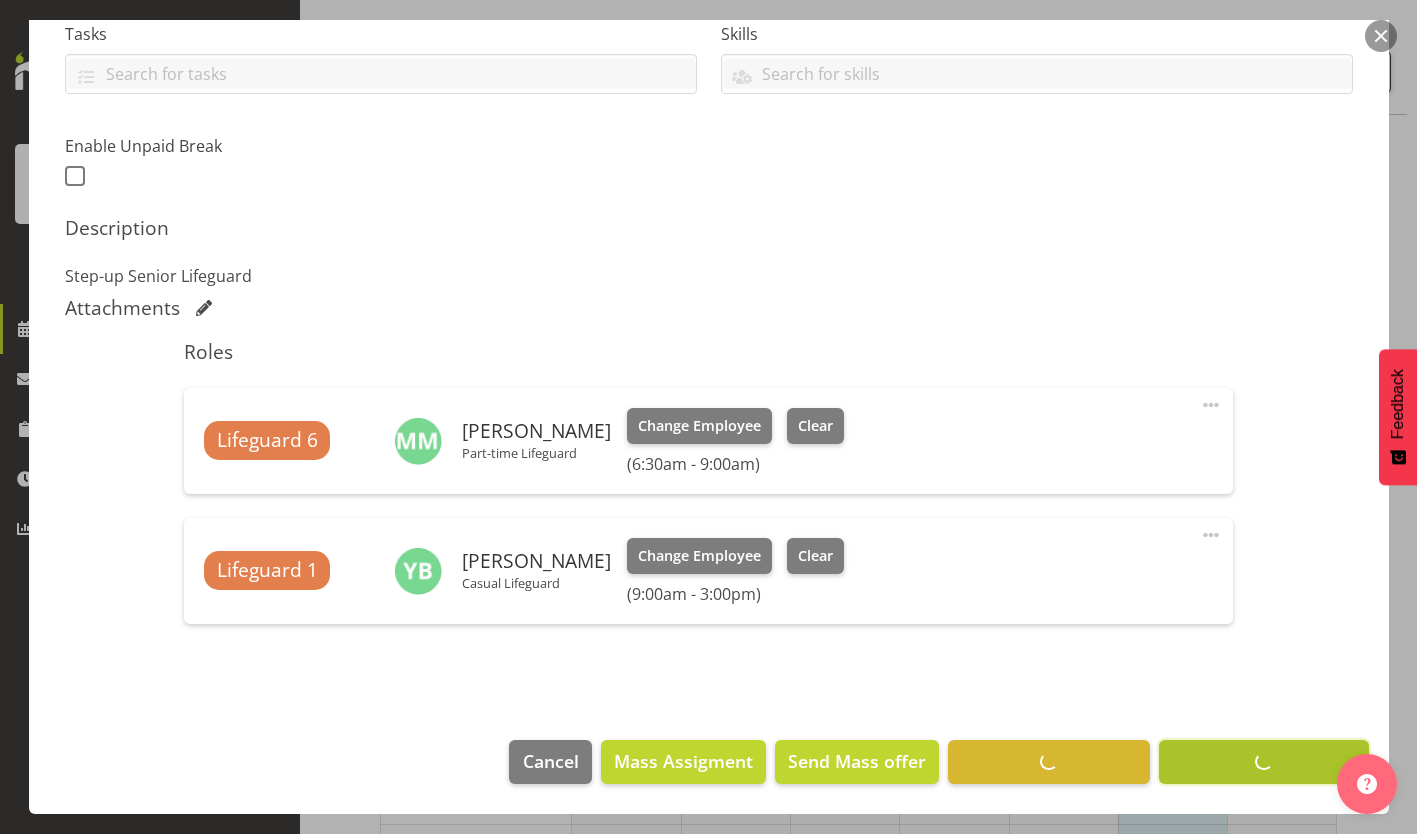 scroll, scrollTop: 439, scrollLeft: 0, axis: vertical 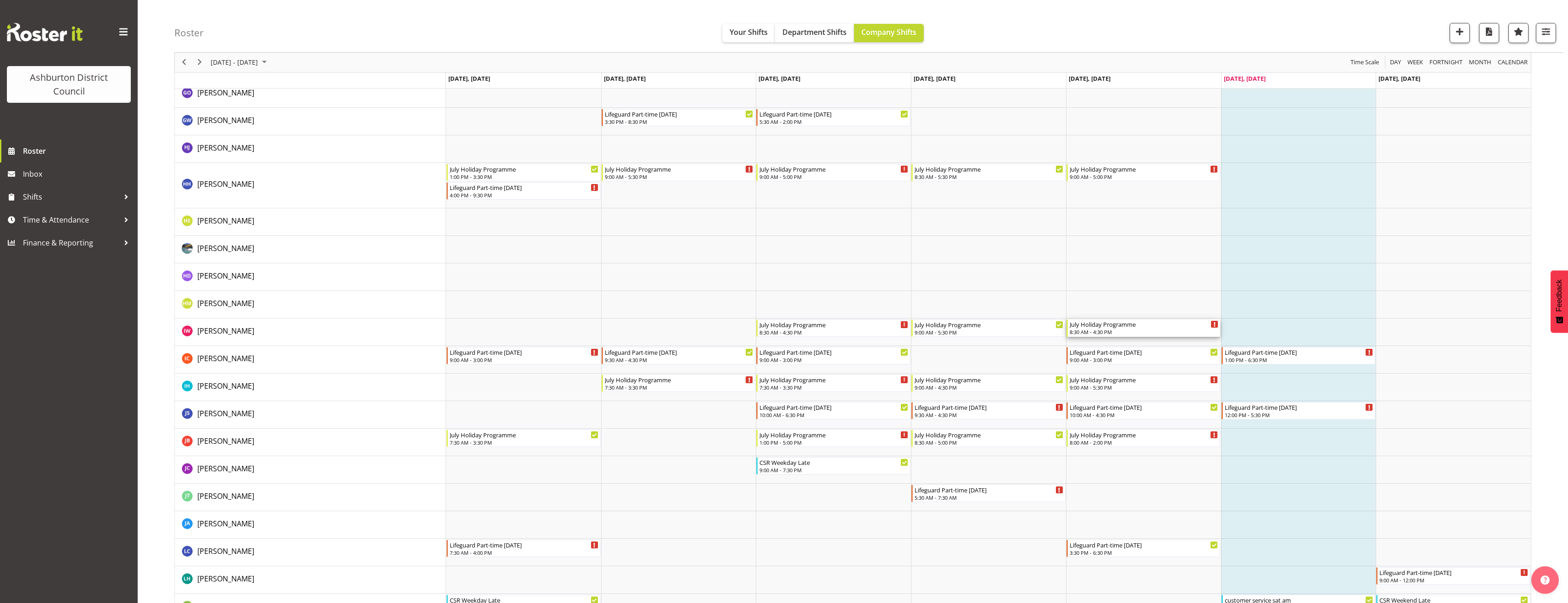 click on "July Holiday Programme" at bounding box center (1144, 324) 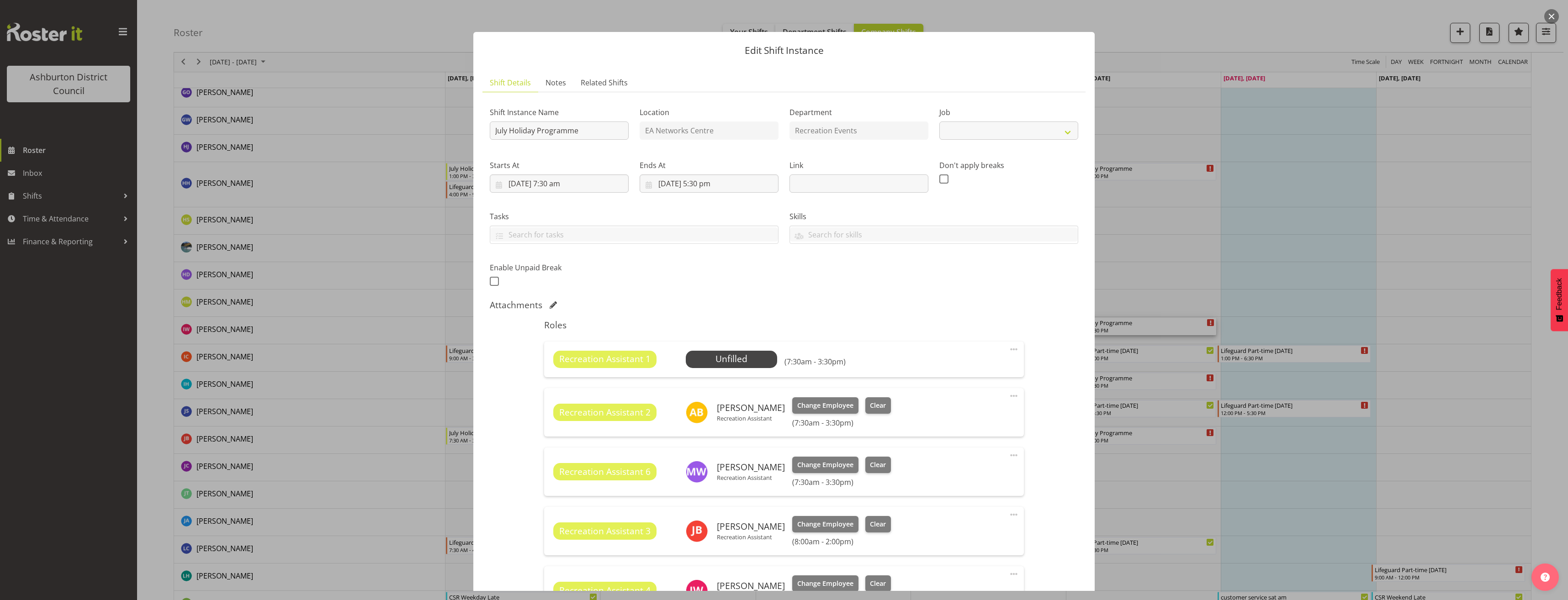 select on "4046" 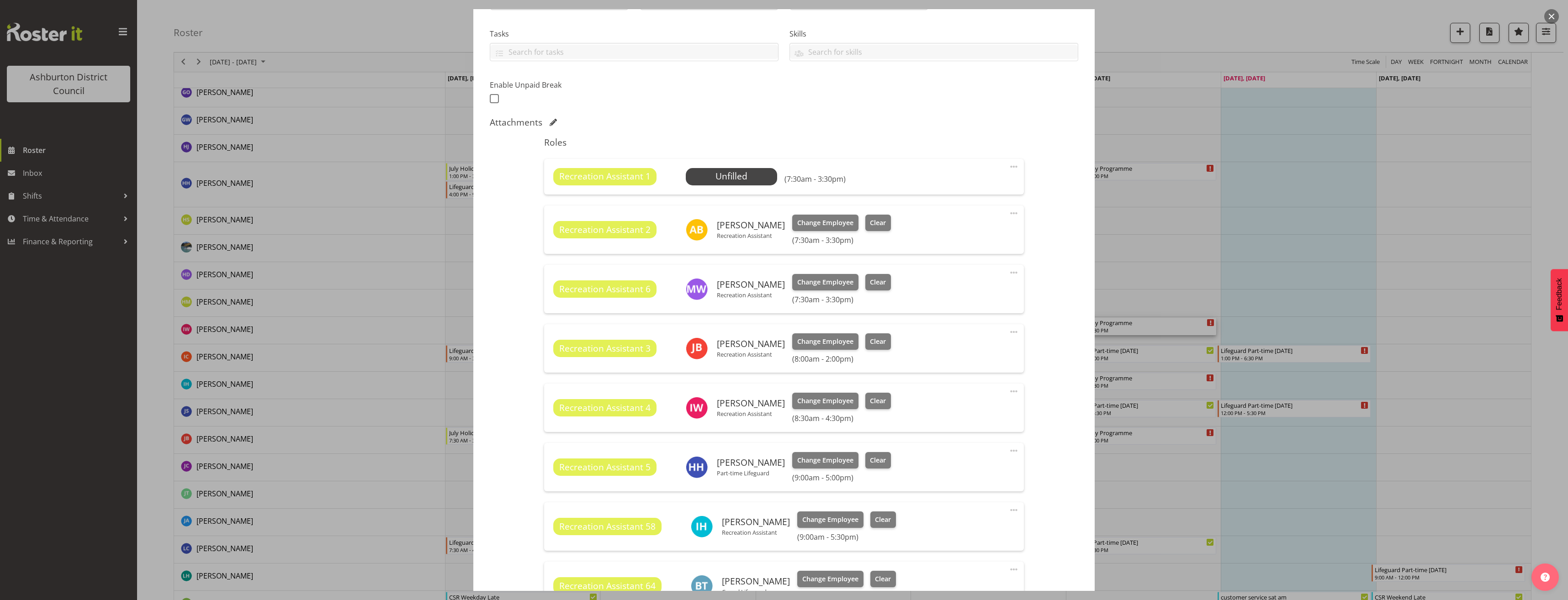 scroll, scrollTop: 228, scrollLeft: 0, axis: vertical 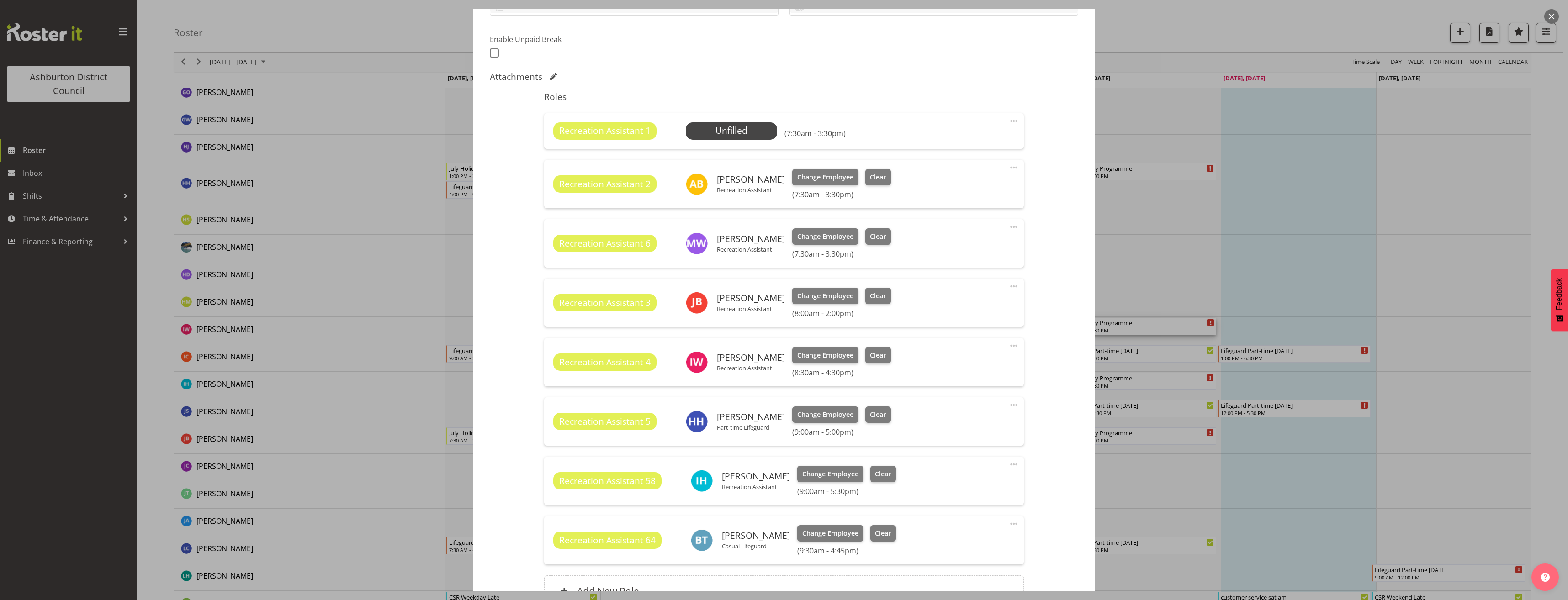 click at bounding box center [1014, 286] 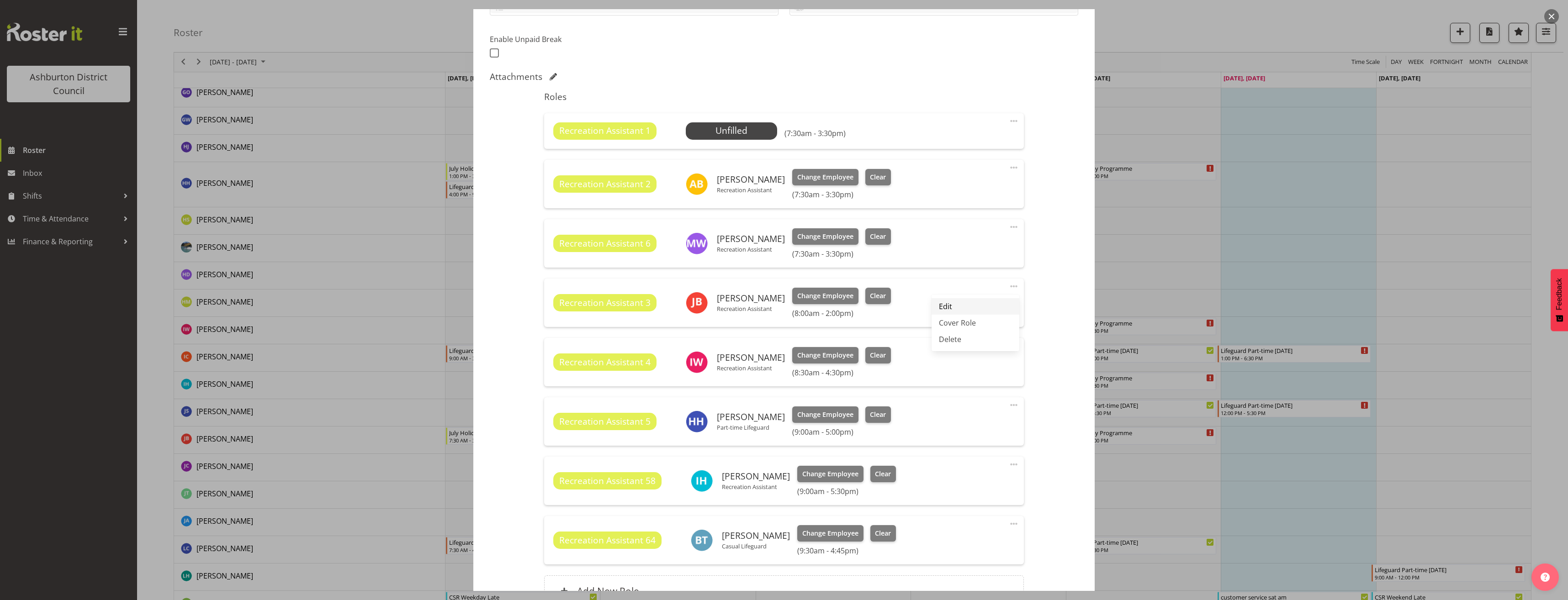 click on "Edit" at bounding box center (975, 306) 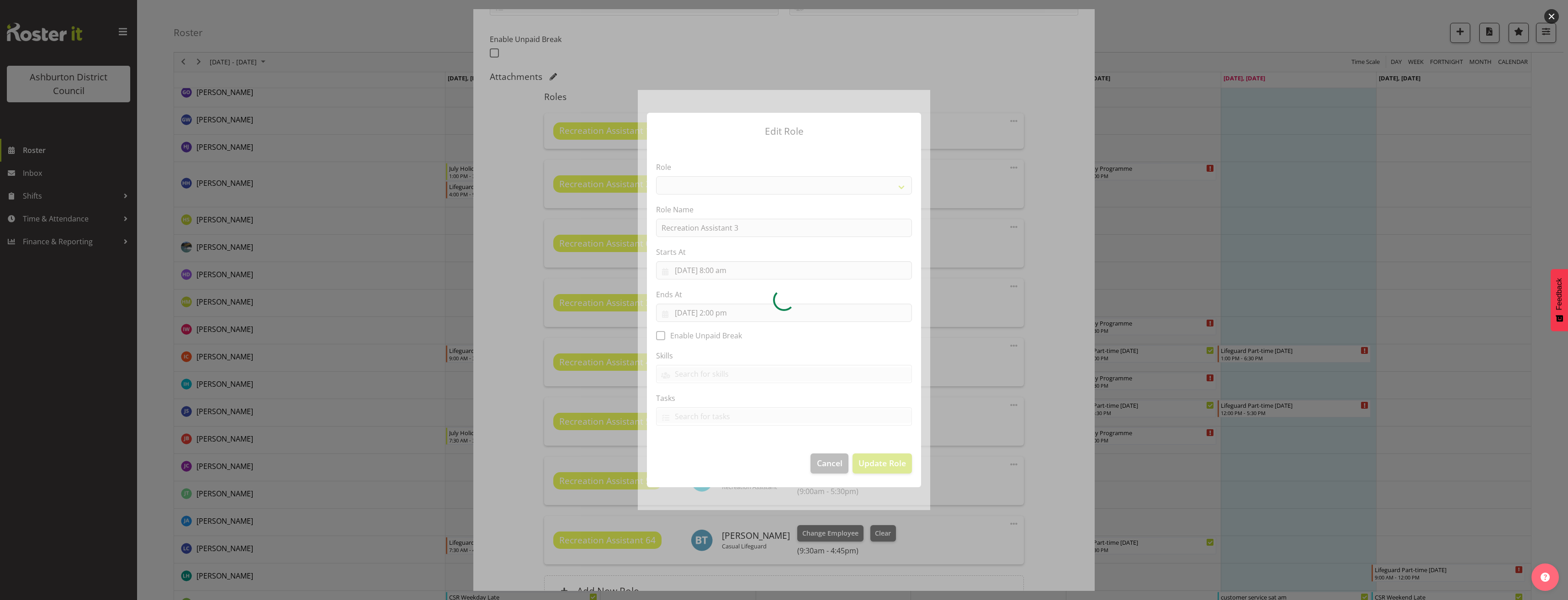 select on "84" 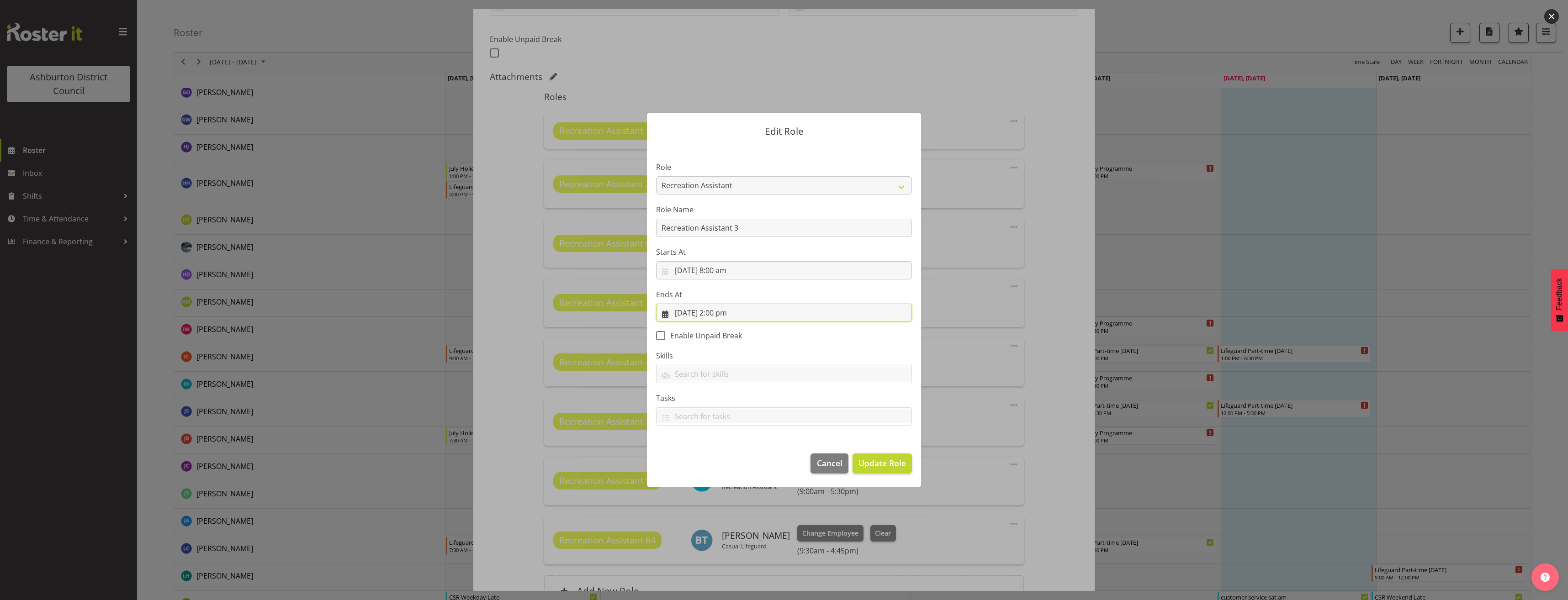 click on "[DATE] 2:00 pm" at bounding box center (784, 313) 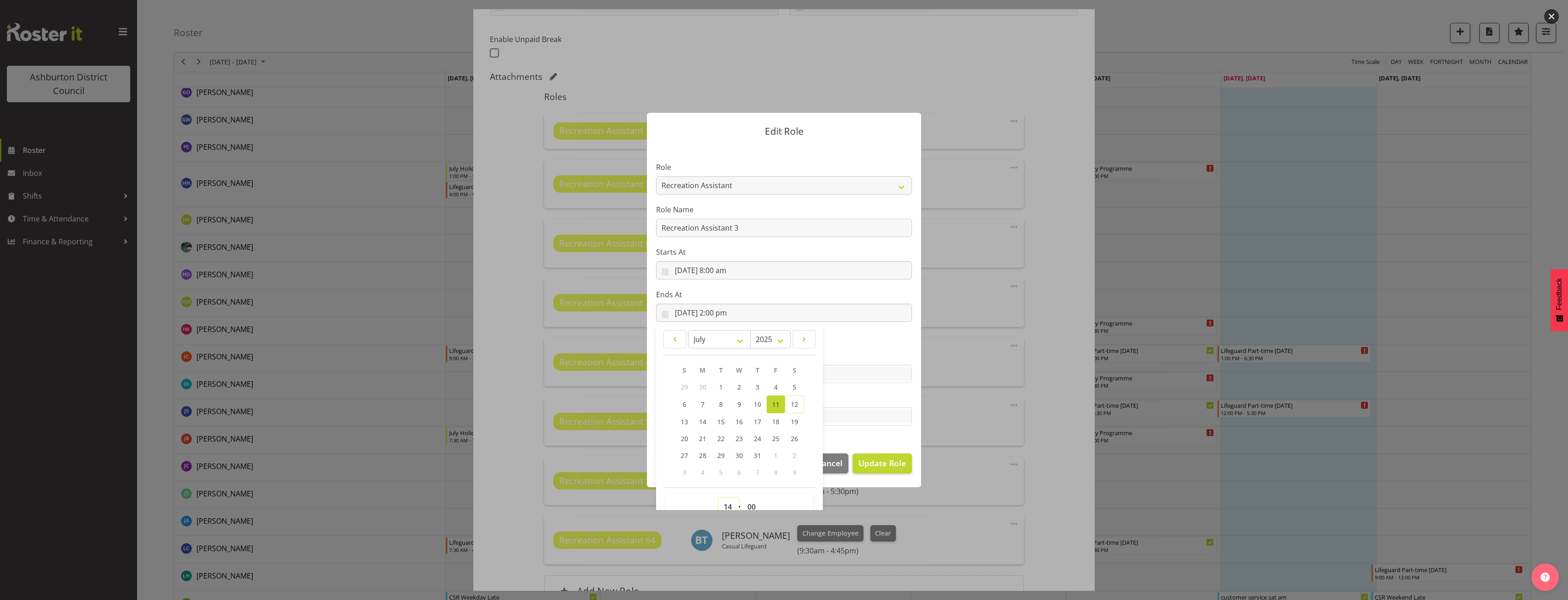click on "00   01   02   03   04   05   06   07   08   09   10   11   12   13   14   15   16   17   18   19   20   21   22   23" at bounding box center (729, 507) 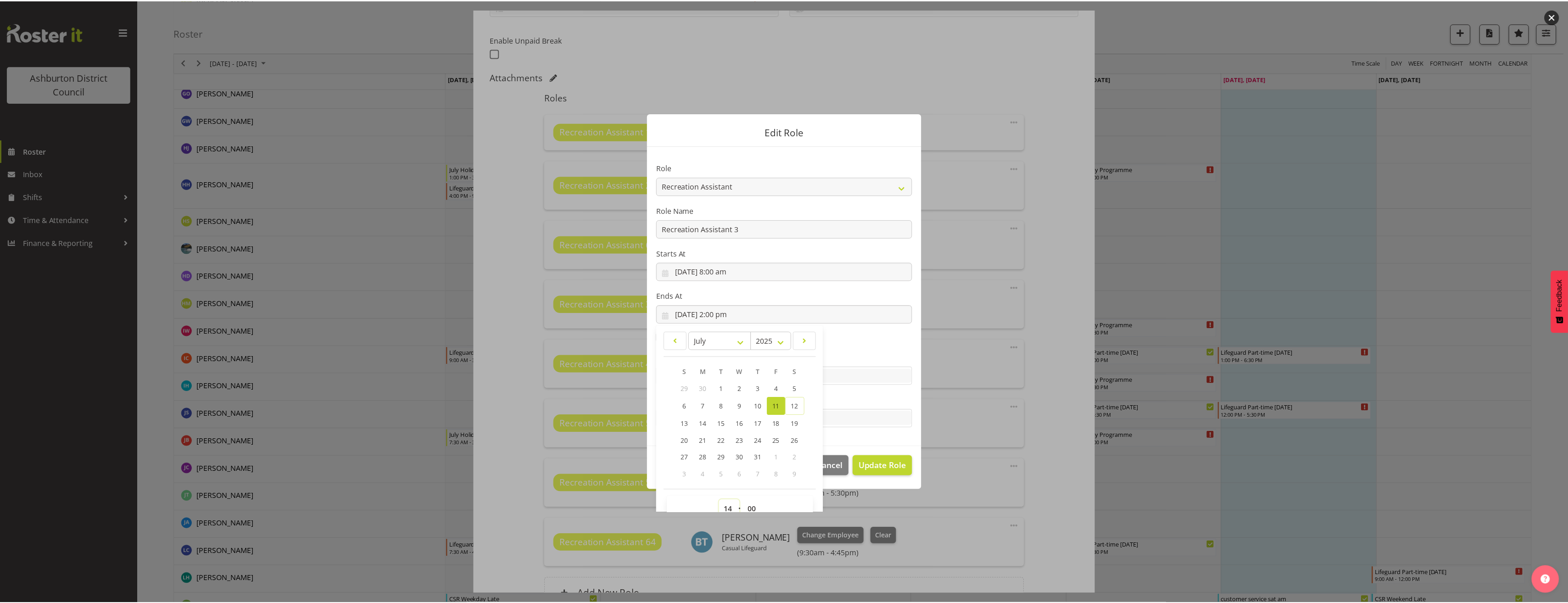scroll, scrollTop: 6, scrollLeft: 0, axis: vertical 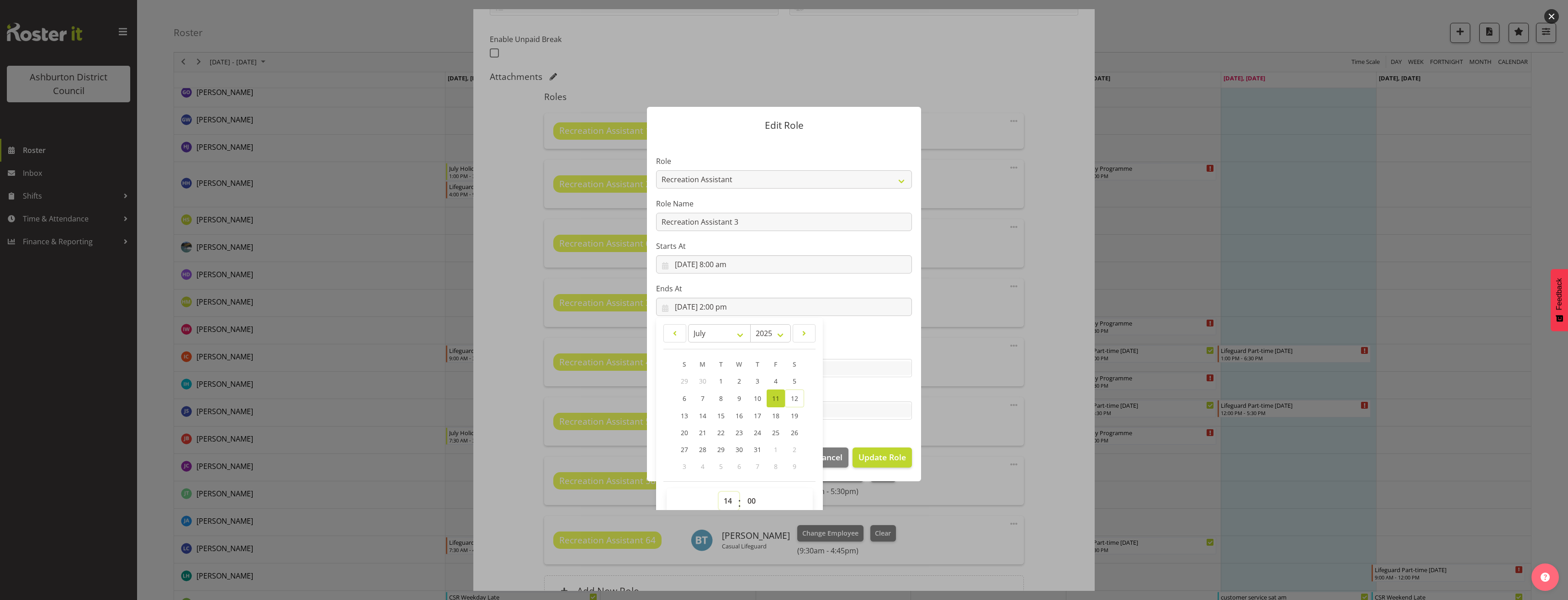 select on "13" 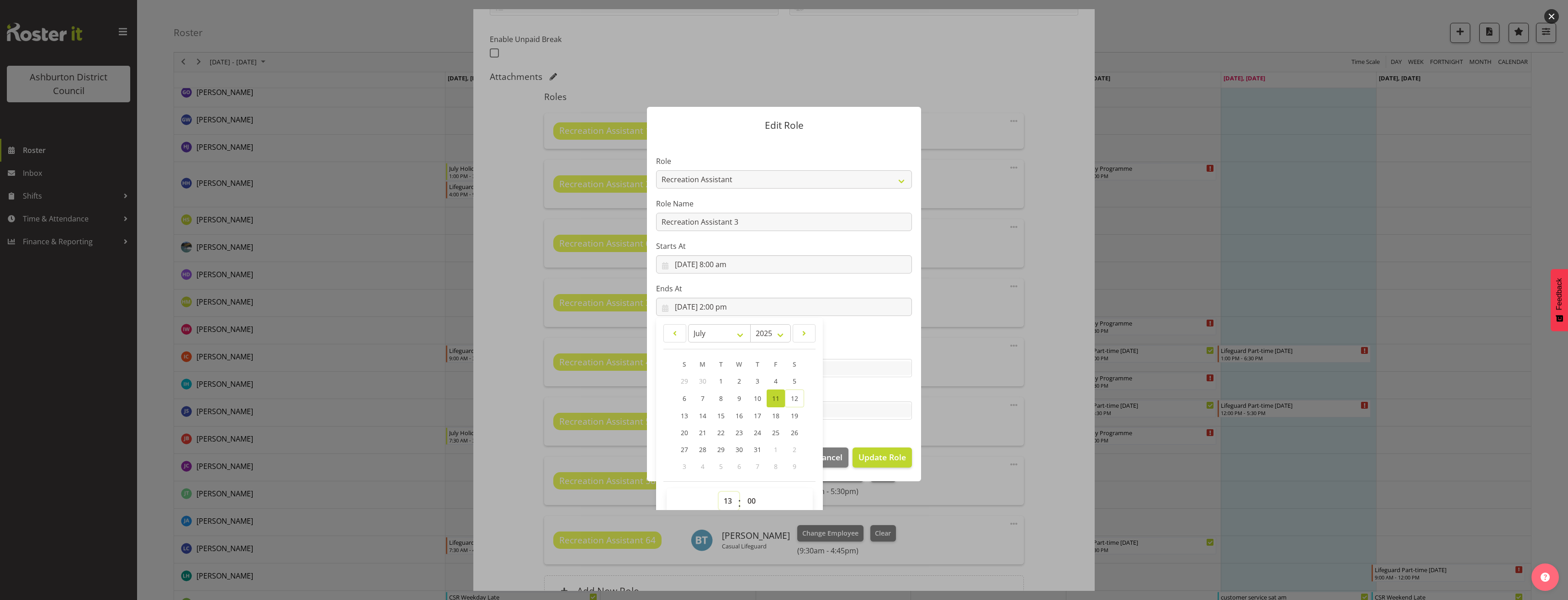 click on "00   01   02   03   04   05   06   07   08   09   10   11   12   13   14   15   16   17   18   19   20   21   22   23" at bounding box center [729, 501] 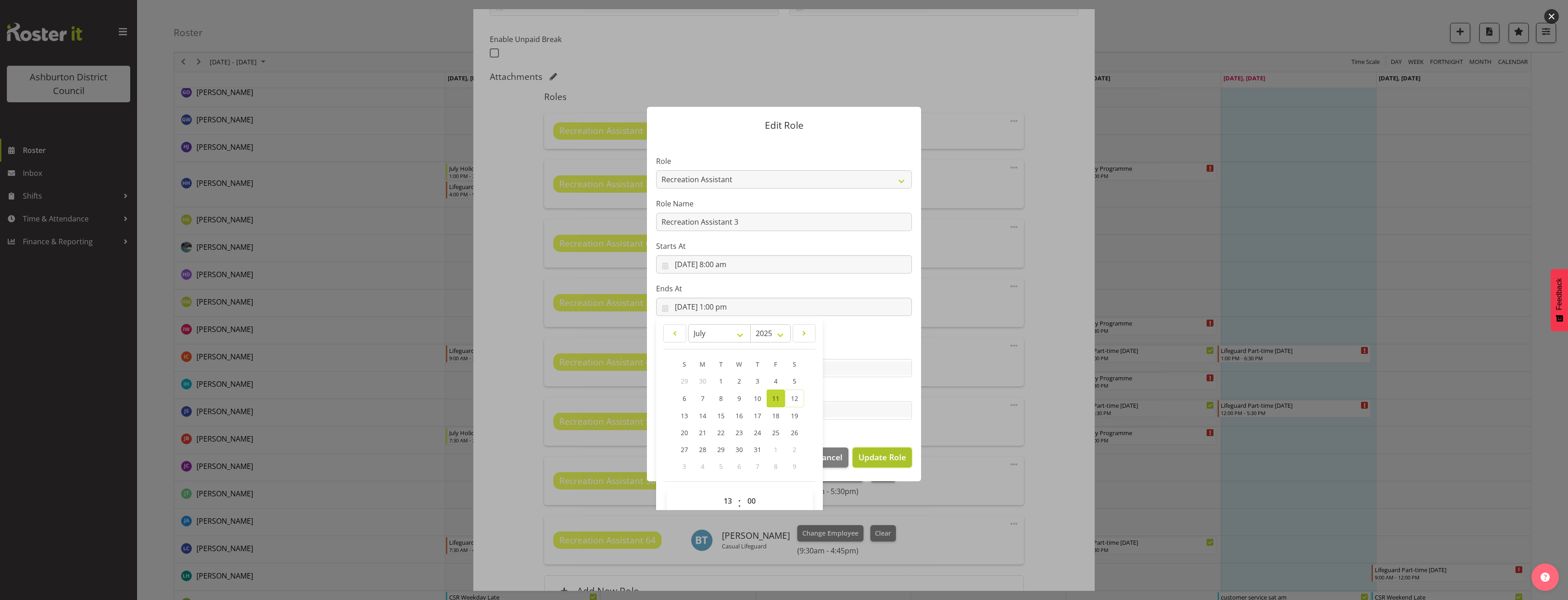 click on "Update Role" at bounding box center (882, 457) 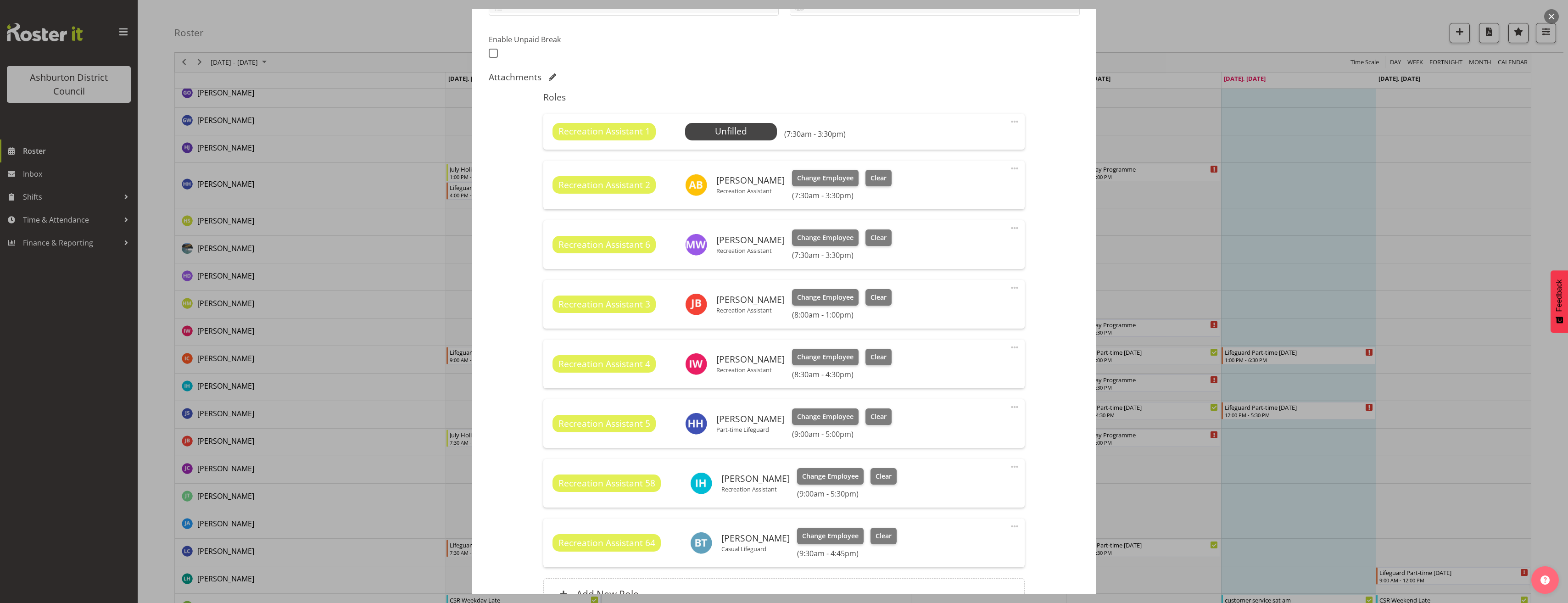 scroll, scrollTop: 321, scrollLeft: 0, axis: vertical 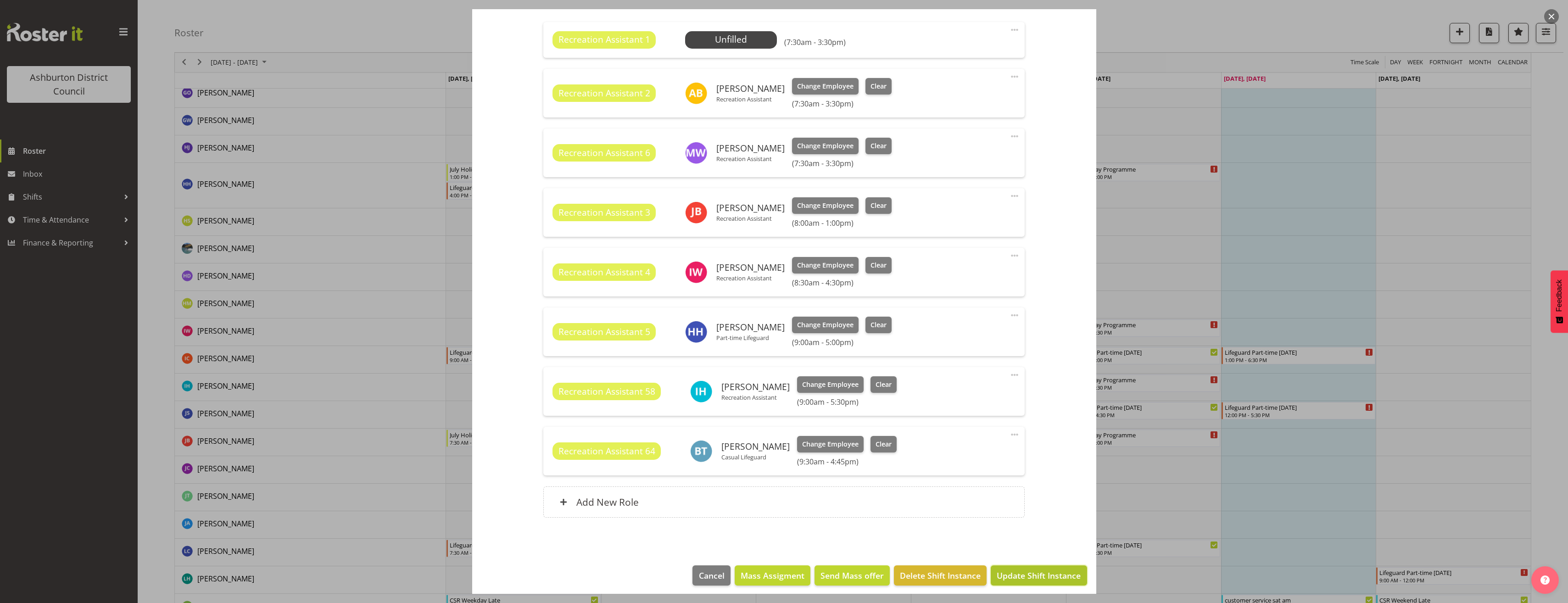 click on "Update Shift Instance" at bounding box center (1038, 575) 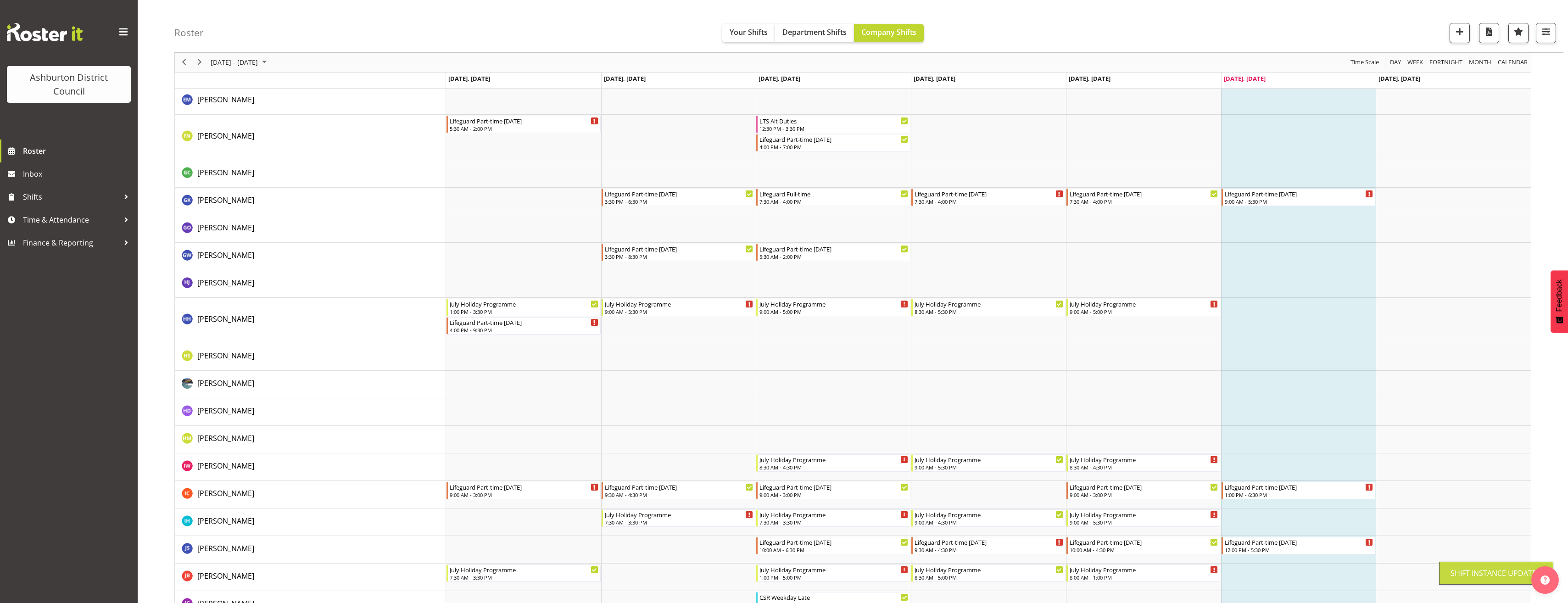 scroll, scrollTop: 826, scrollLeft: 0, axis: vertical 